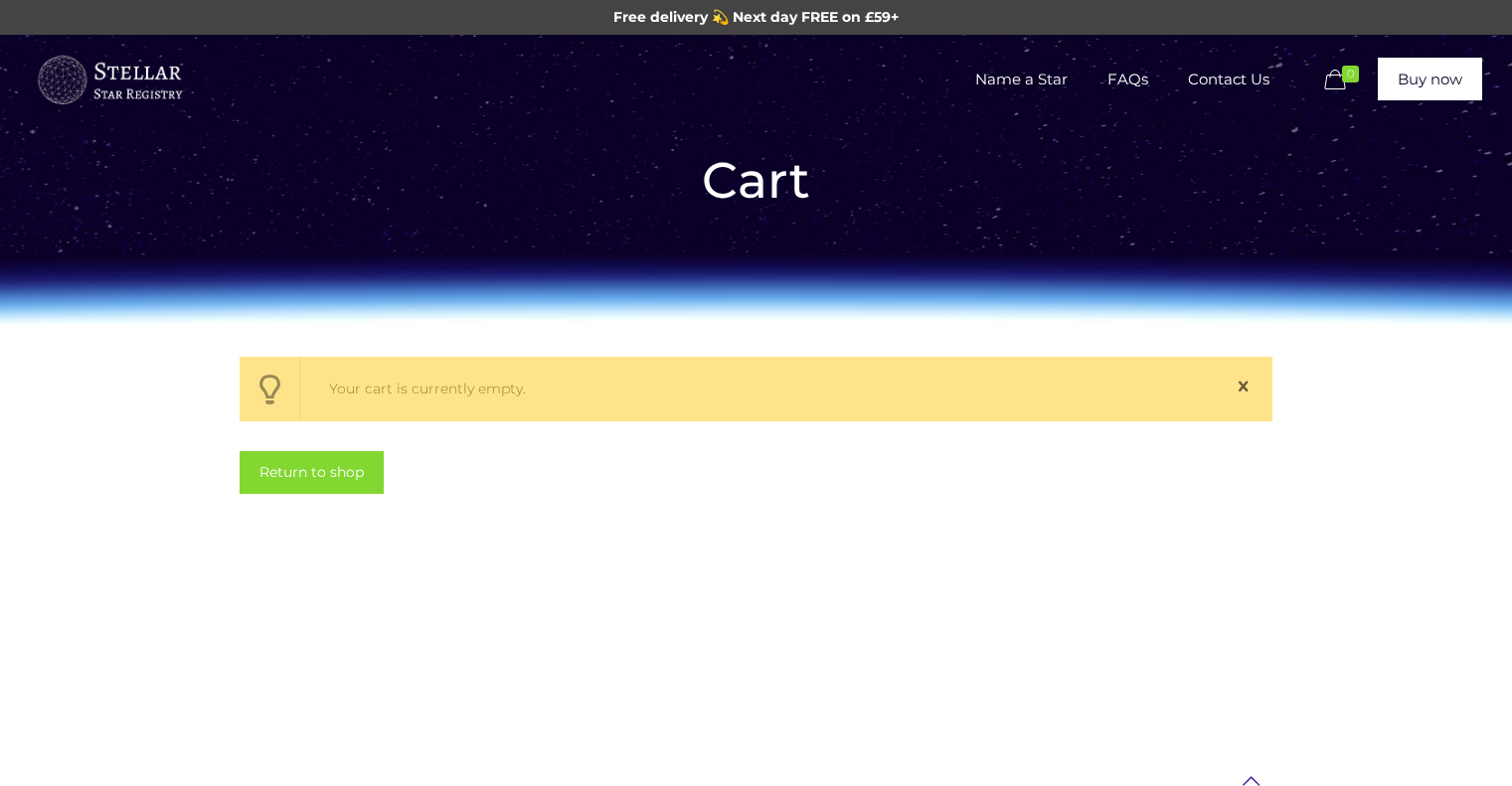 scroll, scrollTop: 0, scrollLeft: 0, axis: both 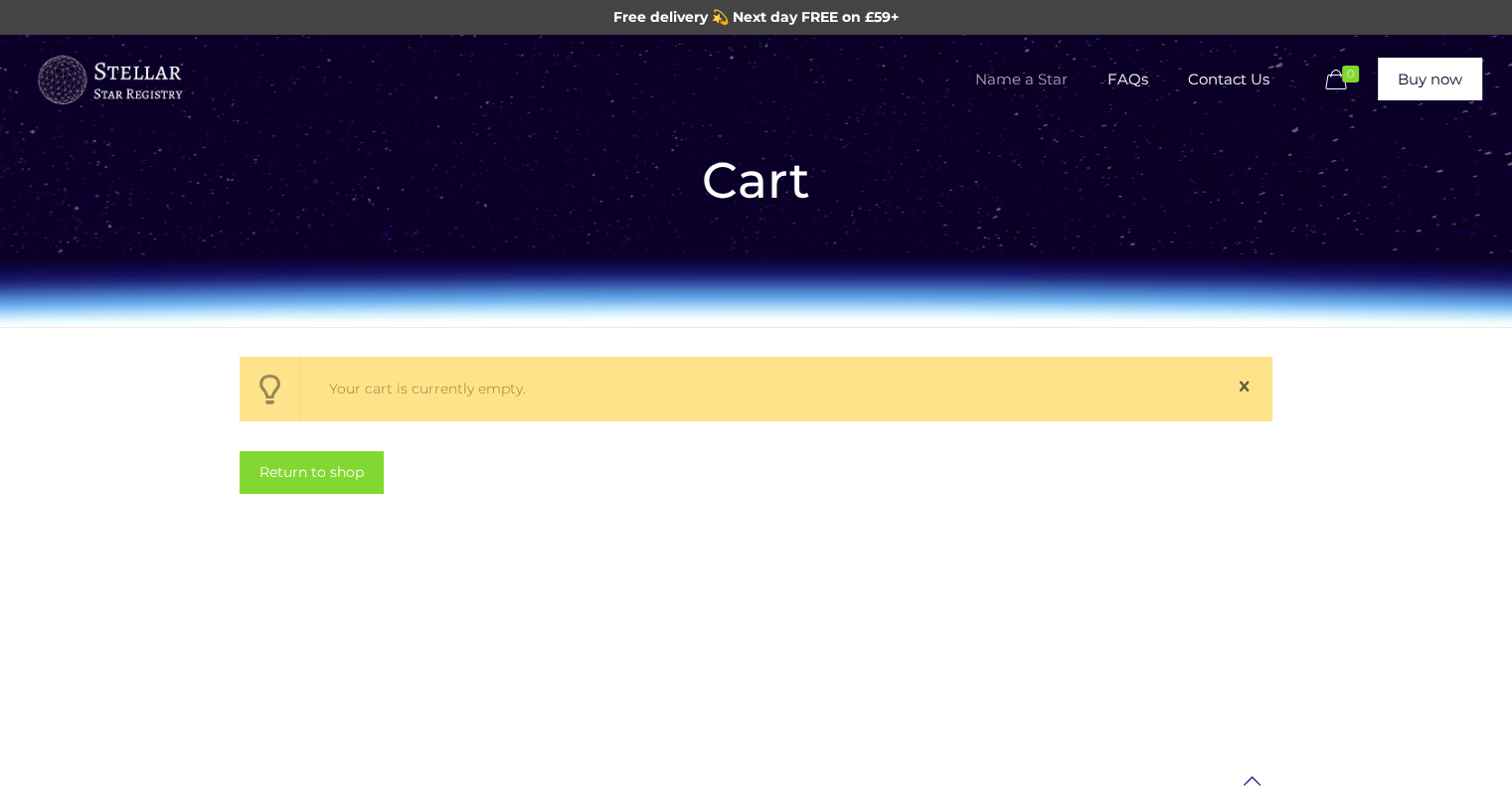 click on "Name a Star" at bounding box center (1021, 79) 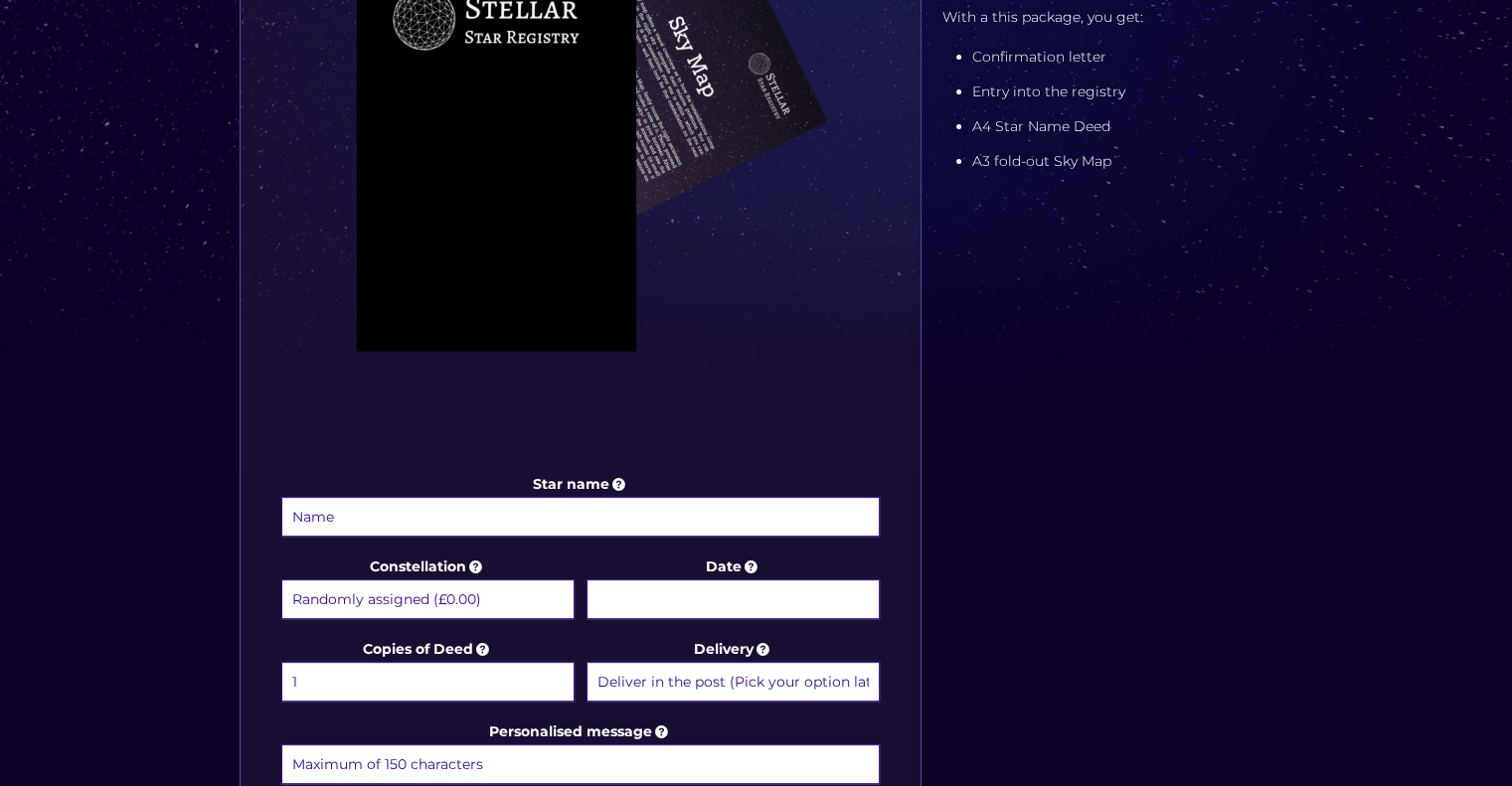 scroll, scrollTop: 795, scrollLeft: 0, axis: vertical 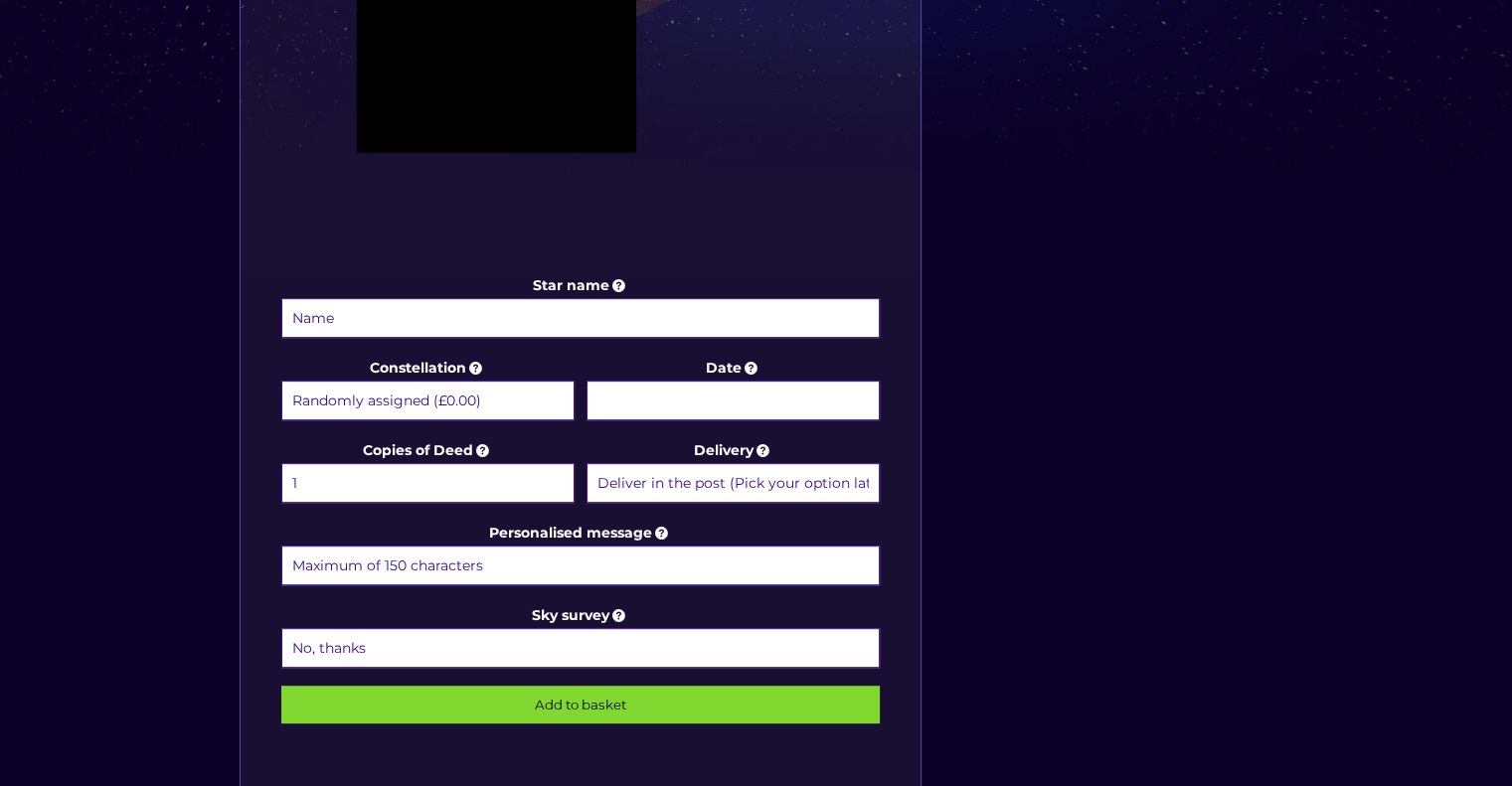 click on "Star name" at bounding box center (581, 318) 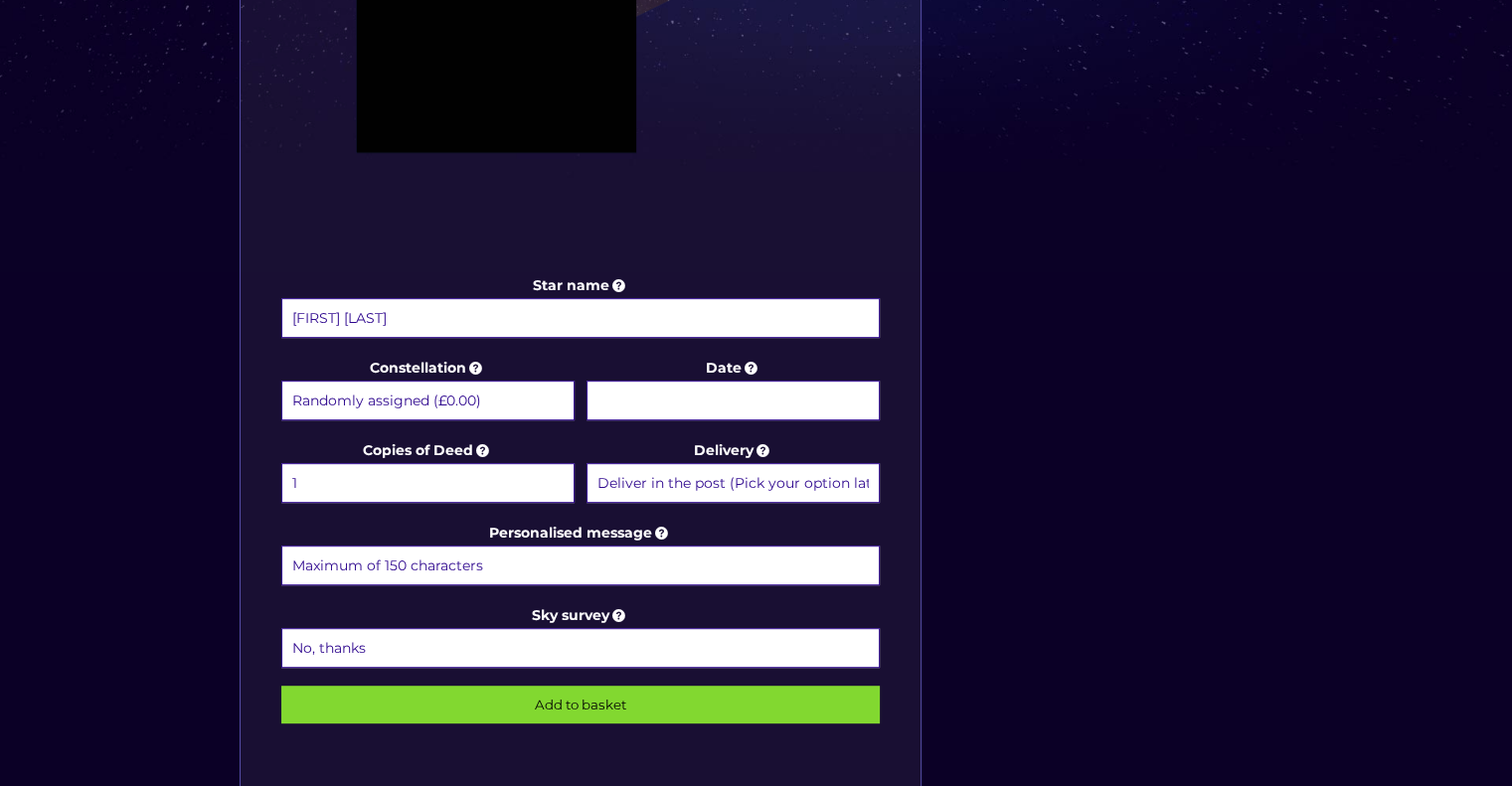 type on "[FIRST] [LAST]" 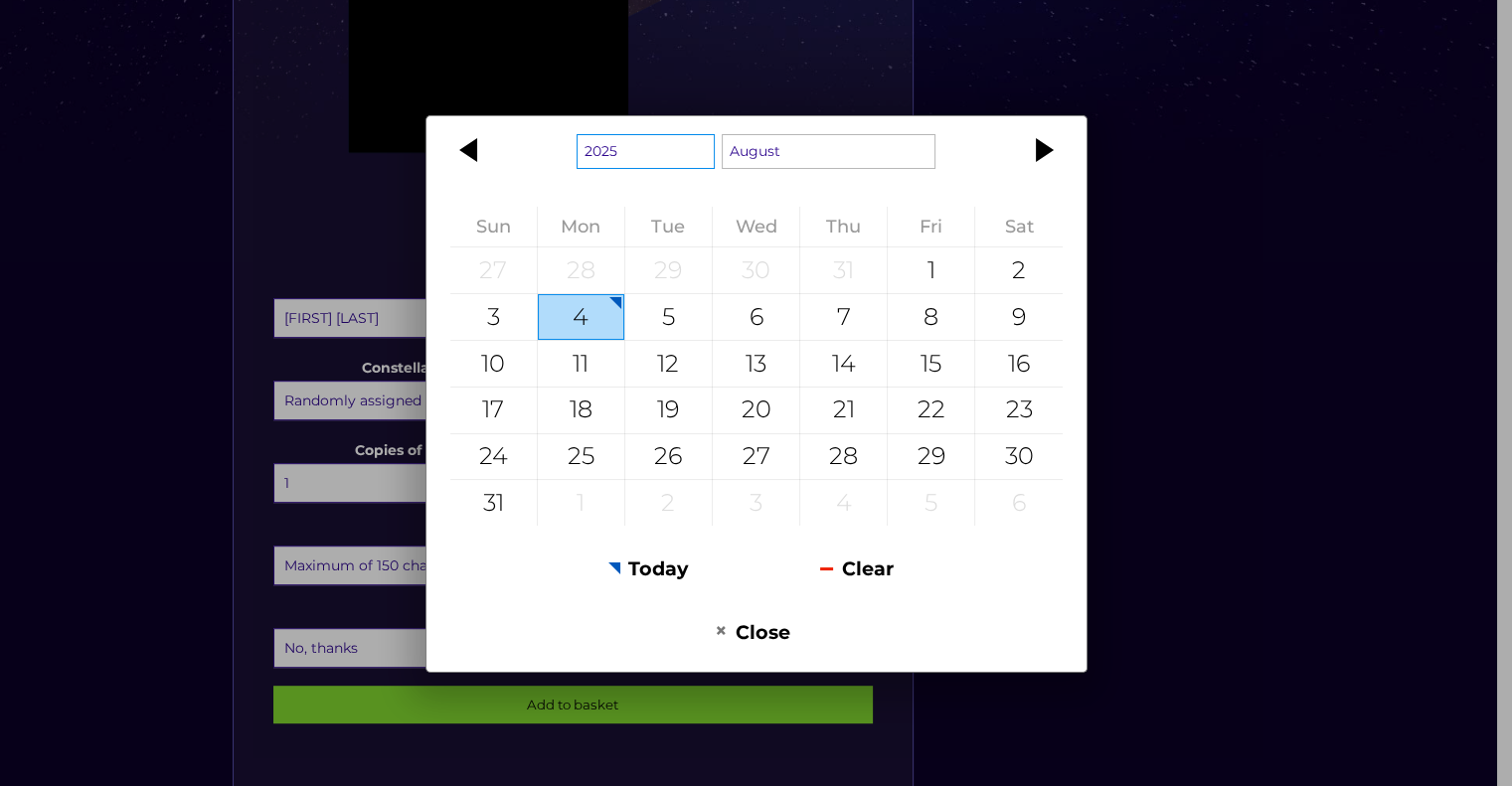 click on "1925 1926 1927 1928 1929 1930 1931 1932 1933 1934 1935 1936 1937 1938 1939 1940 1941 1942 1943 1944 1945 1946 1947 1948 1949 1950 1951 1952 1953 1954 1955 1956 1957 1958 1959 1960 1961 1962 1963 1964 1965 1966 1967 1968 1969 1970 1971 1972 1973 1974 1975 1976 1977 1978 1979 1980 1981 1982 1983 1984 1985 1986 1987 1988 1989 1990 1991 1992 1993 1994 1995 1996 1997 1998 1999 2000 2001 2002 2003 2004 2005 2006 2007 2008 2009 2010 2011 2012 2013 2014 2015 2016 2017 2018 2019 2020 2021 2022 2023 2024 2025 2026 2027 2028 2029 2030 2031 2032 2033 2034 2035 2036 2037 2038 2039 2040 2041 2042 2043 2044 2045 2046 2047 2048 2049 2050 2051 2052 2053 2054 2055 2056 2057 2058 2059 2060 2061 2062 2063 2064 2065 2066 2067 2068 2069 2070 2071 2072 2073 2074 2075 2076 2077 2078 2079 2080 2081 2082 2083 2084 2085 2086 2087 2088 2089 2090 2091 2092 2093 2094 2095 2096 2097 2098 2099 2100 2101 2102 2103 2104 2105 2106 2107 2108 2109 2110 2111 2112 2113 2114 2115 2116 2117 2118 2119 2120 2121 2122 2123 2124 2125" at bounding box center (645, 151) 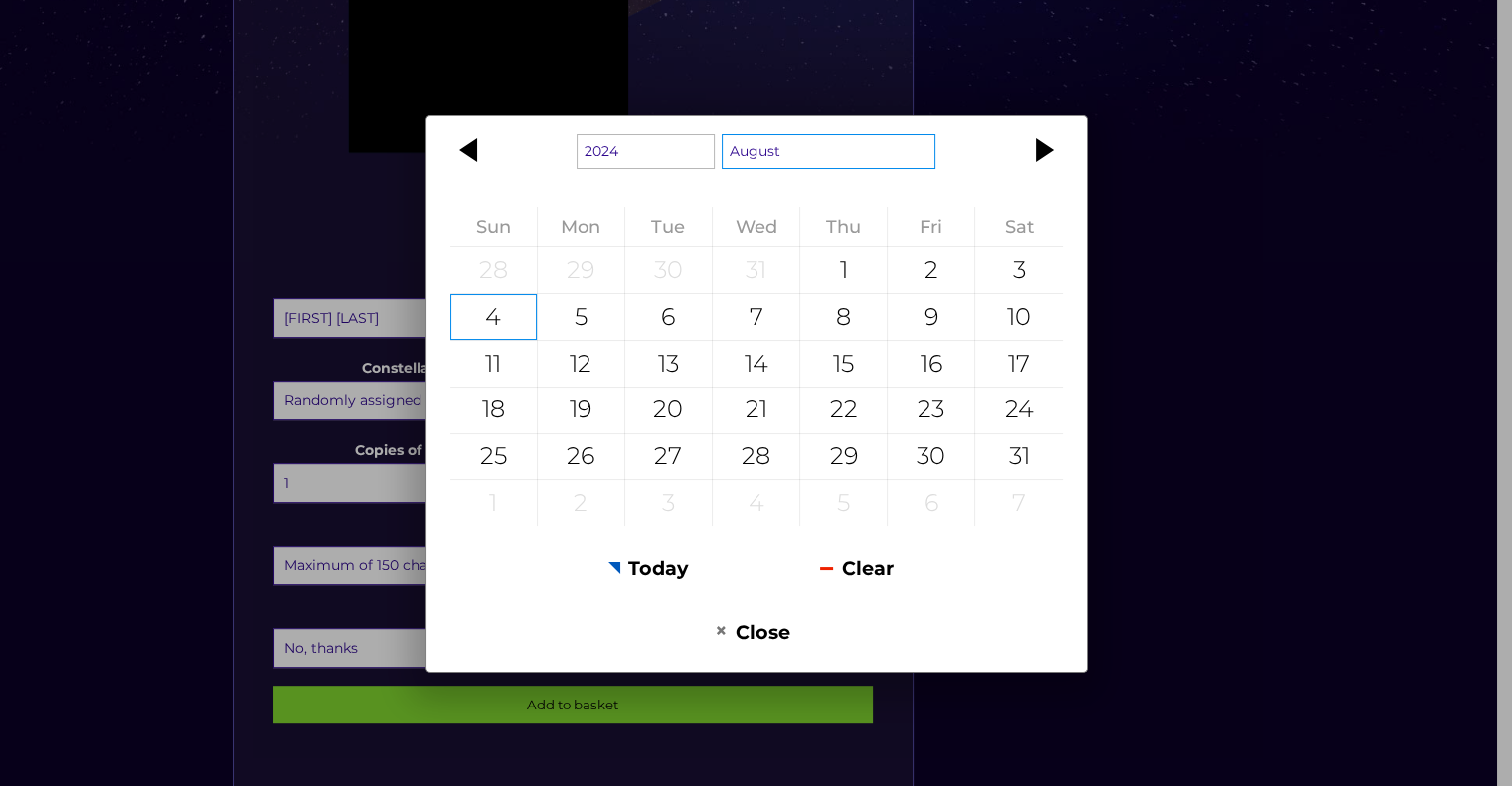 click on "[MONTH] [MONTH] [MONTH] [MONTH] [MONTH] [MONTH] [MONTH] [MONTH] [MONTH] [MONTH] [MONTH] [MONTH]" at bounding box center [829, 151] 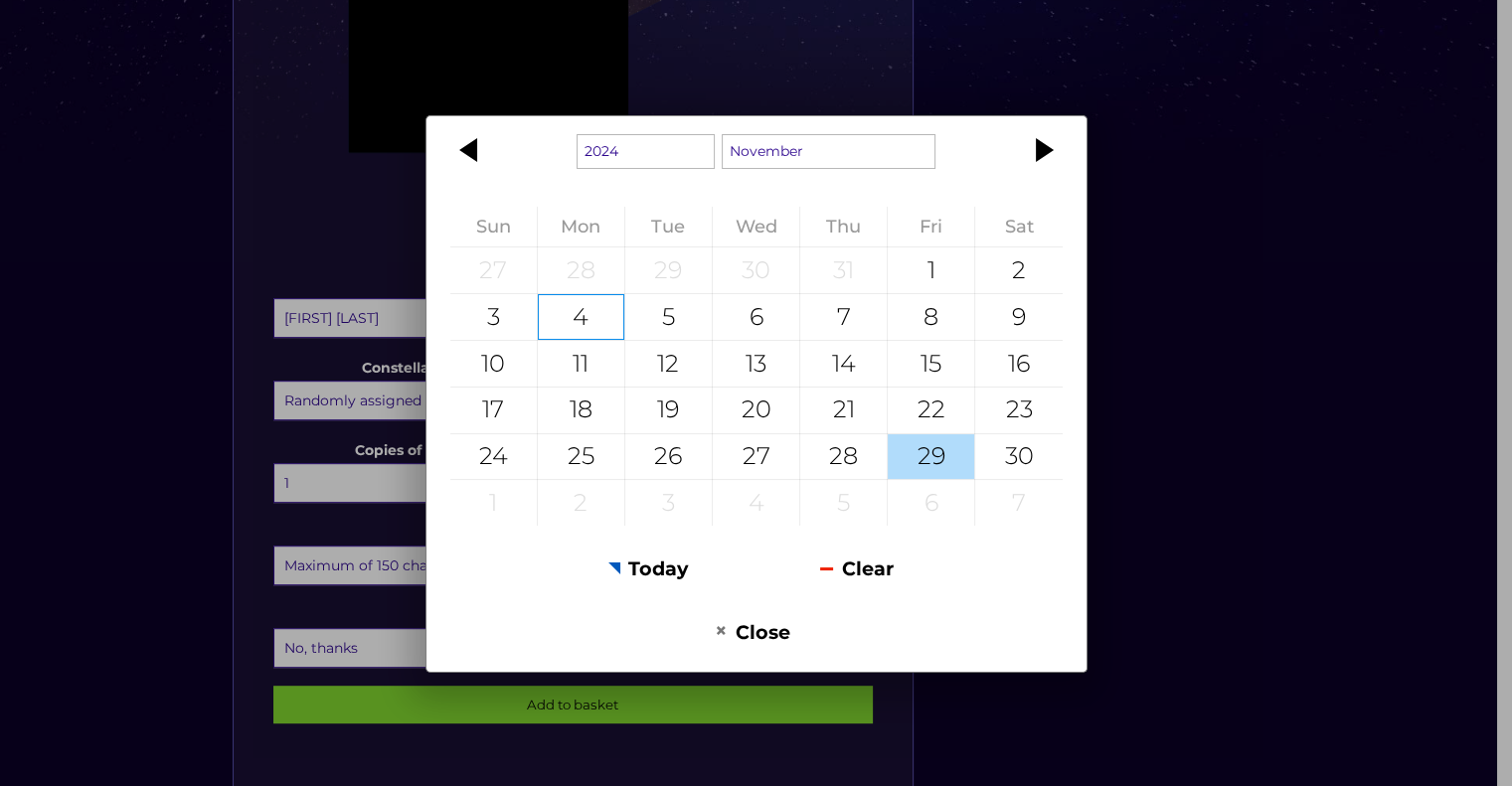 click on "29" at bounding box center [930, 457] 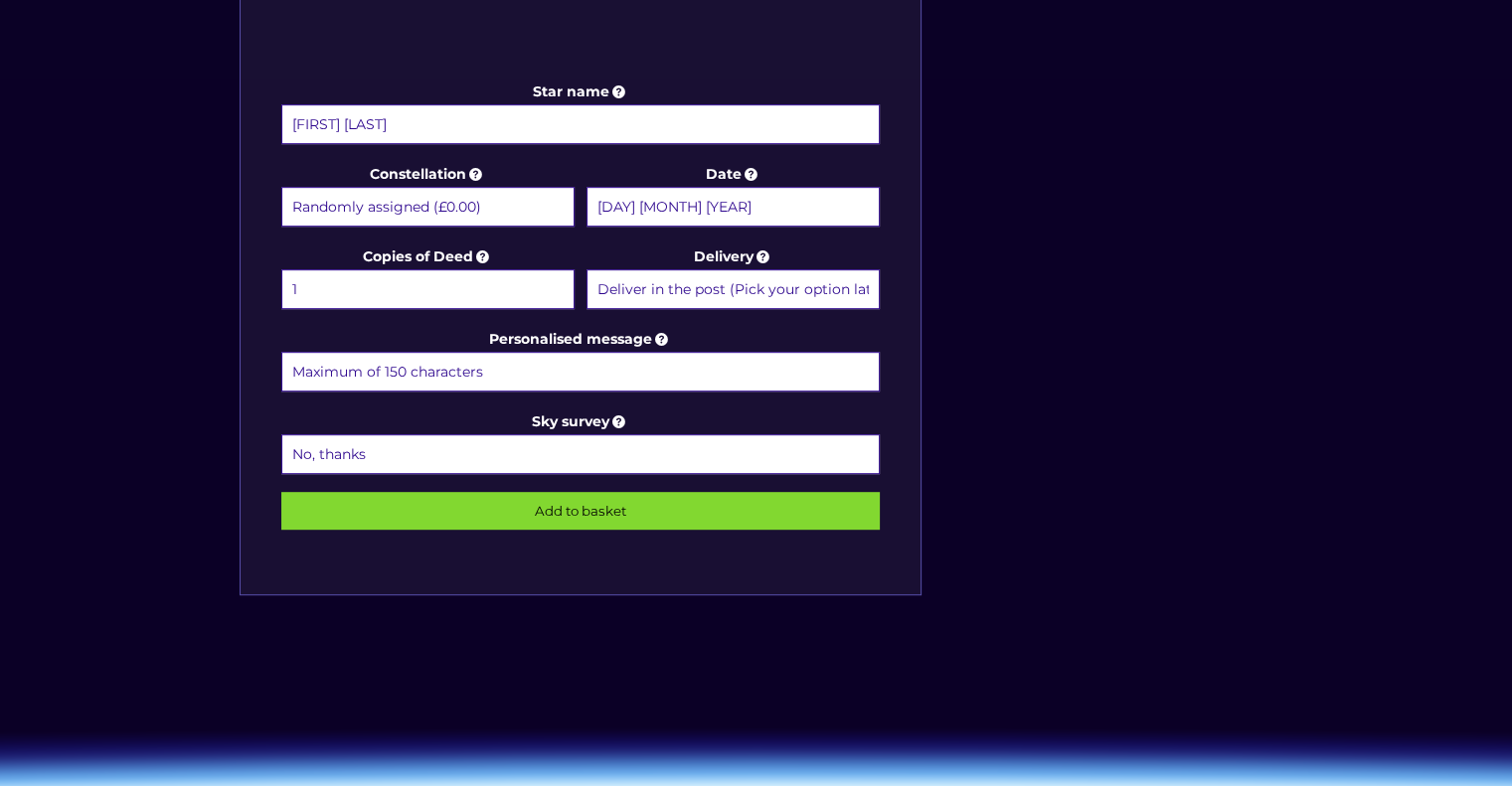 scroll, scrollTop: 994, scrollLeft: 0, axis: vertical 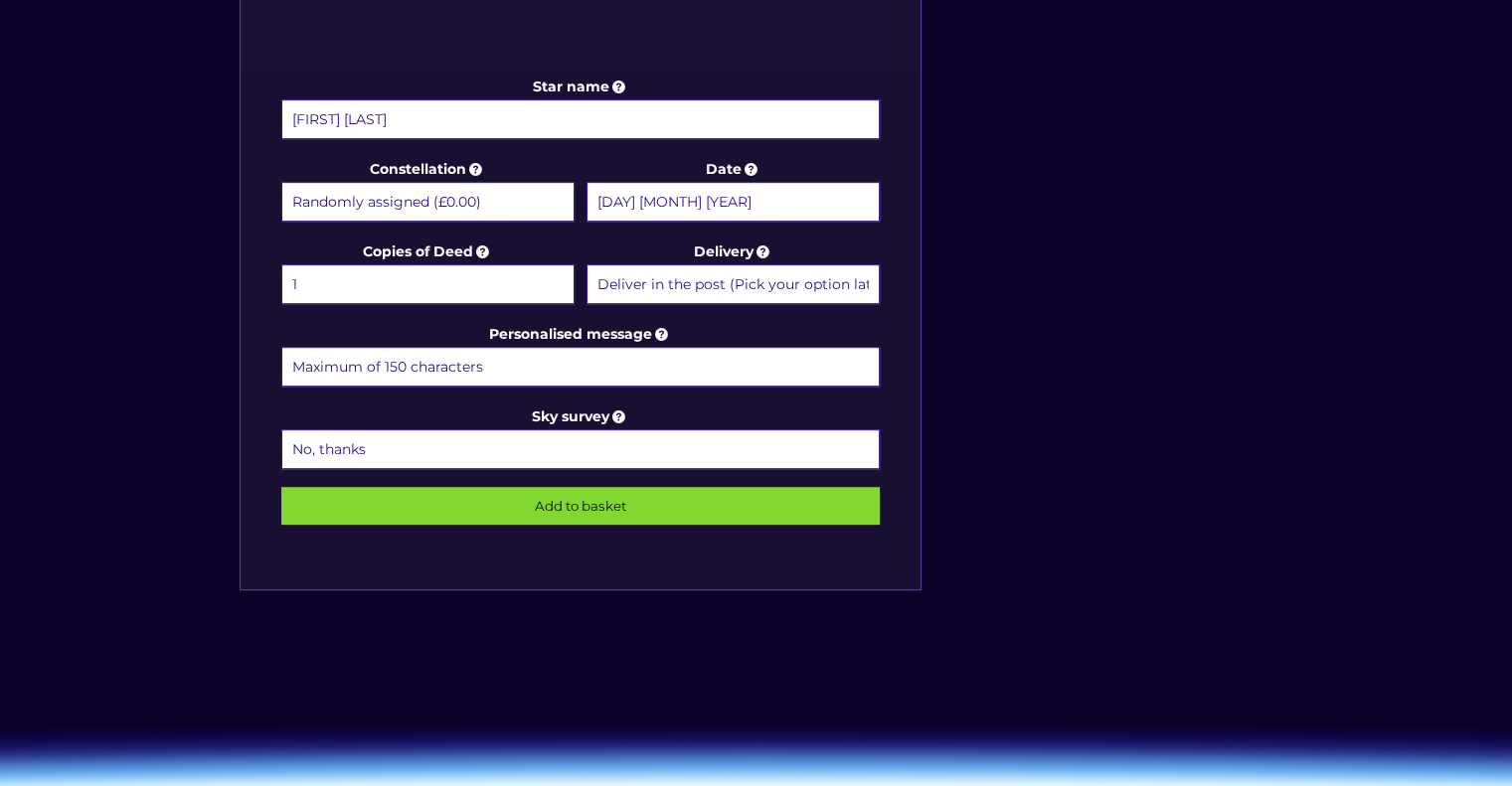 click on "Personalised message" at bounding box center (581, 367) 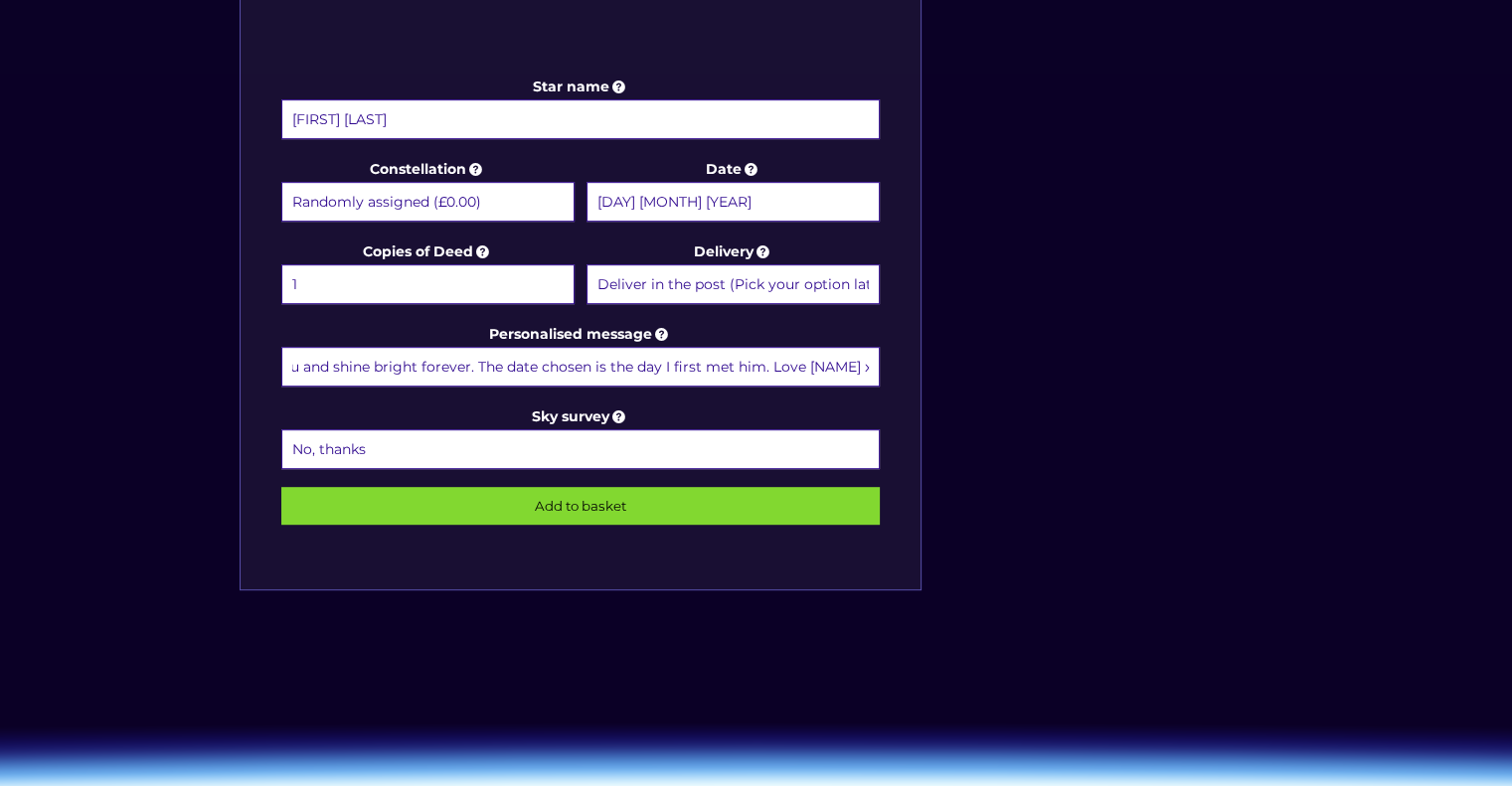 scroll, scrollTop: 0, scrollLeft: 423, axis: horizontal 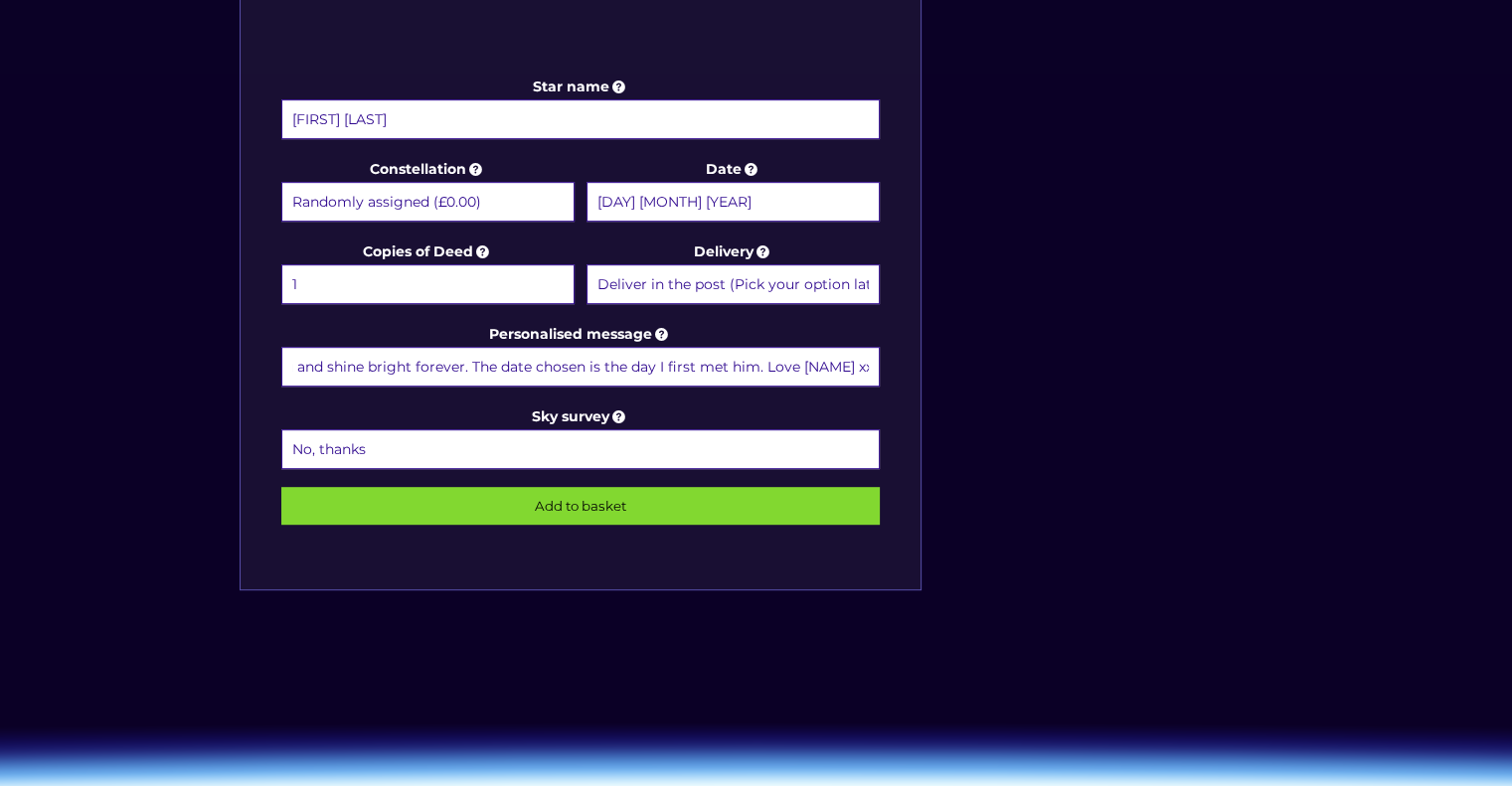 type on "[FIRST] was such a beautiful soul. He will now watch over you and shine bright forever. The date chosen is the day I first met him. Love [NAME] xx" 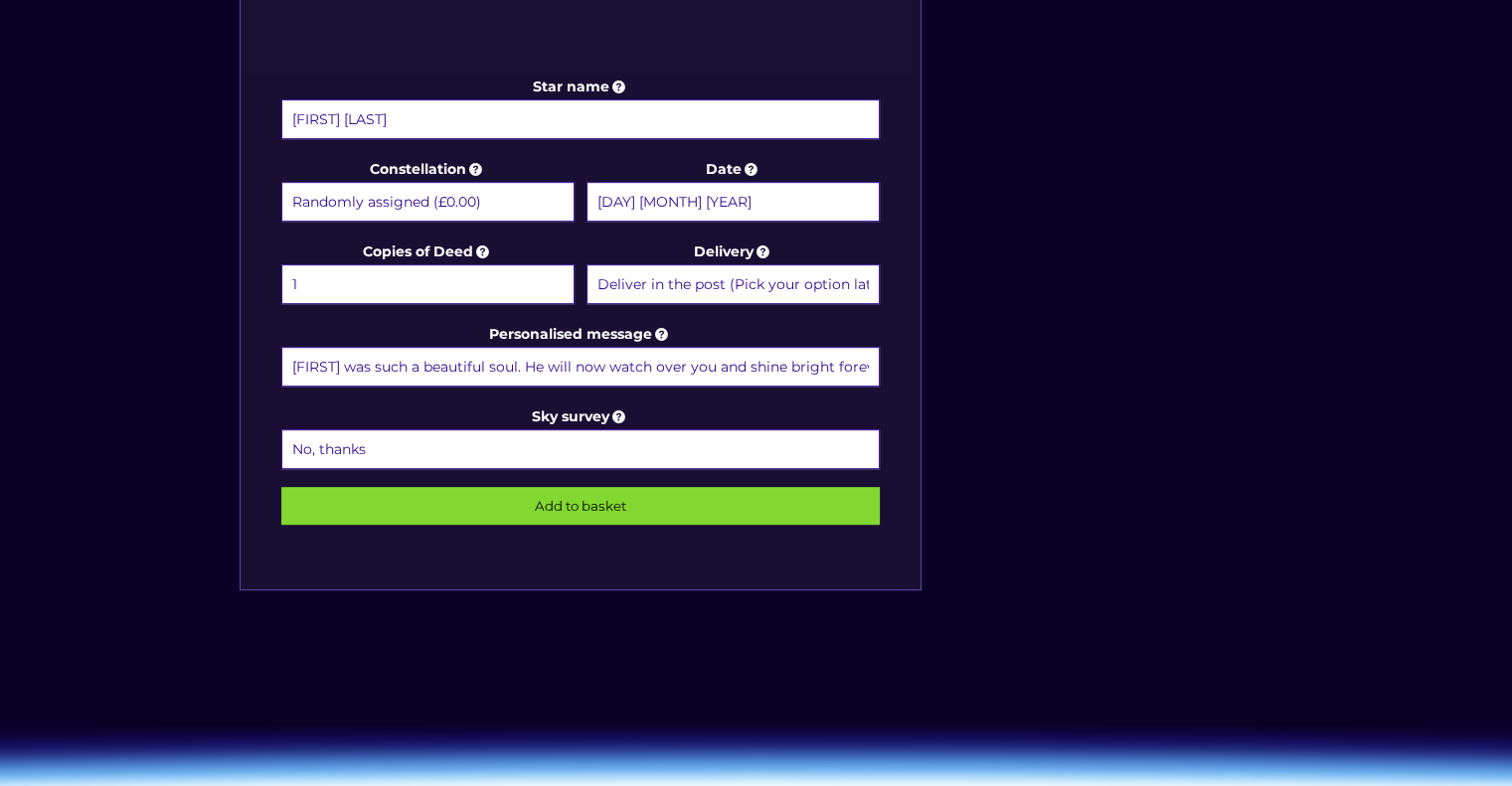 click on "Add to basket" at bounding box center [581, 506] 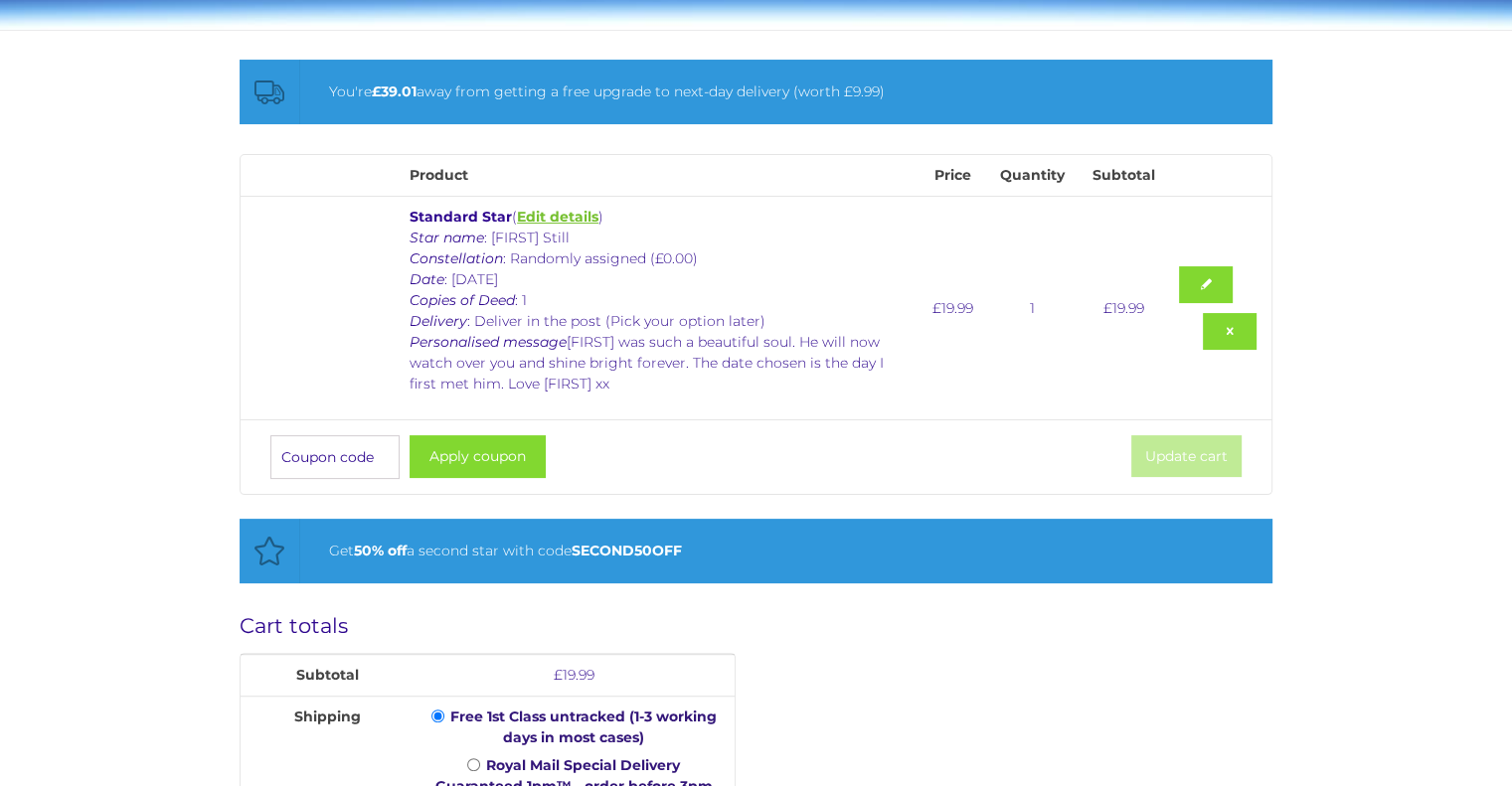 scroll, scrollTop: 298, scrollLeft: 0, axis: vertical 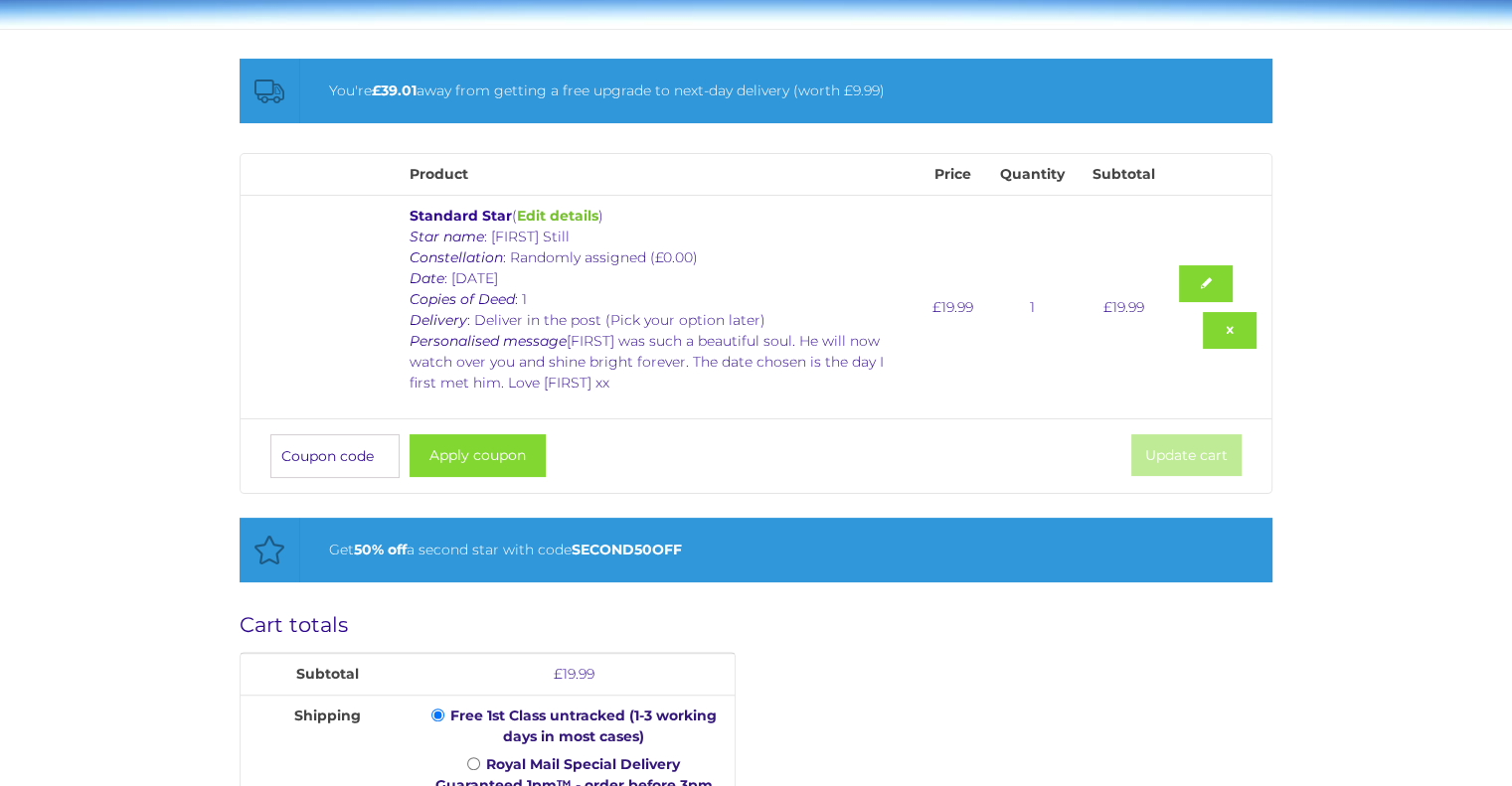 click on "Coupon:" at bounding box center [335, 456] 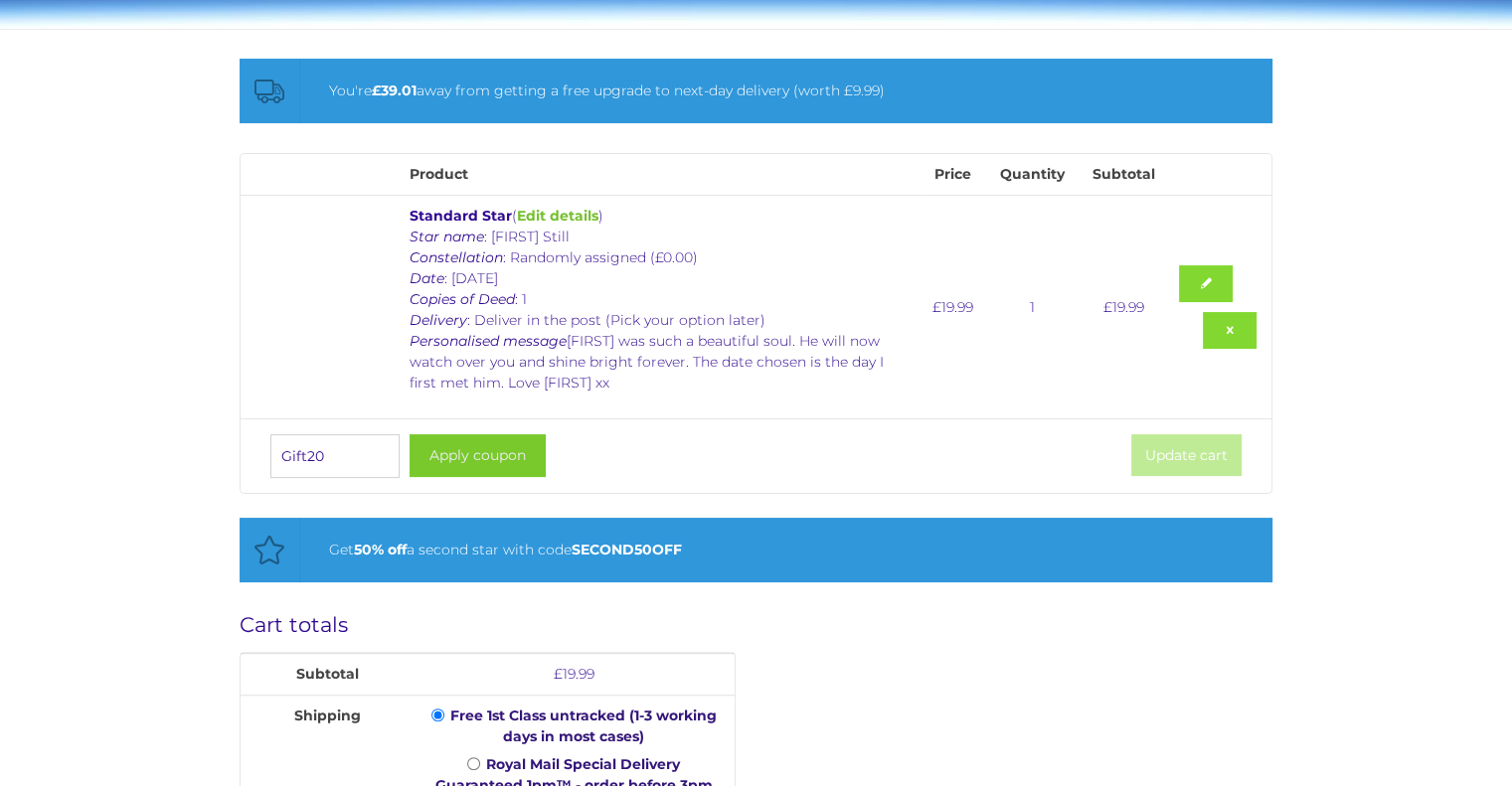 type on "Gift20" 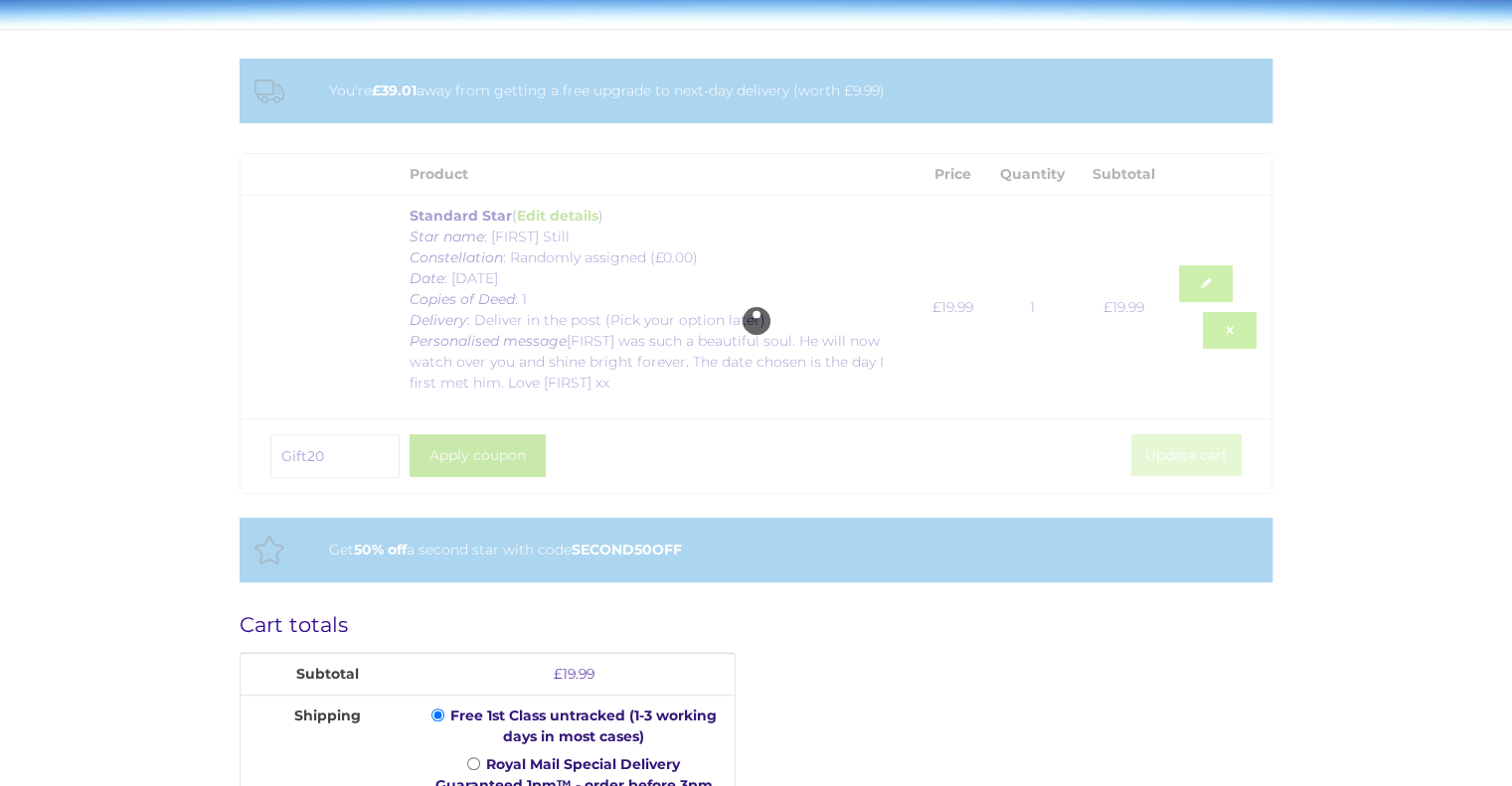 type 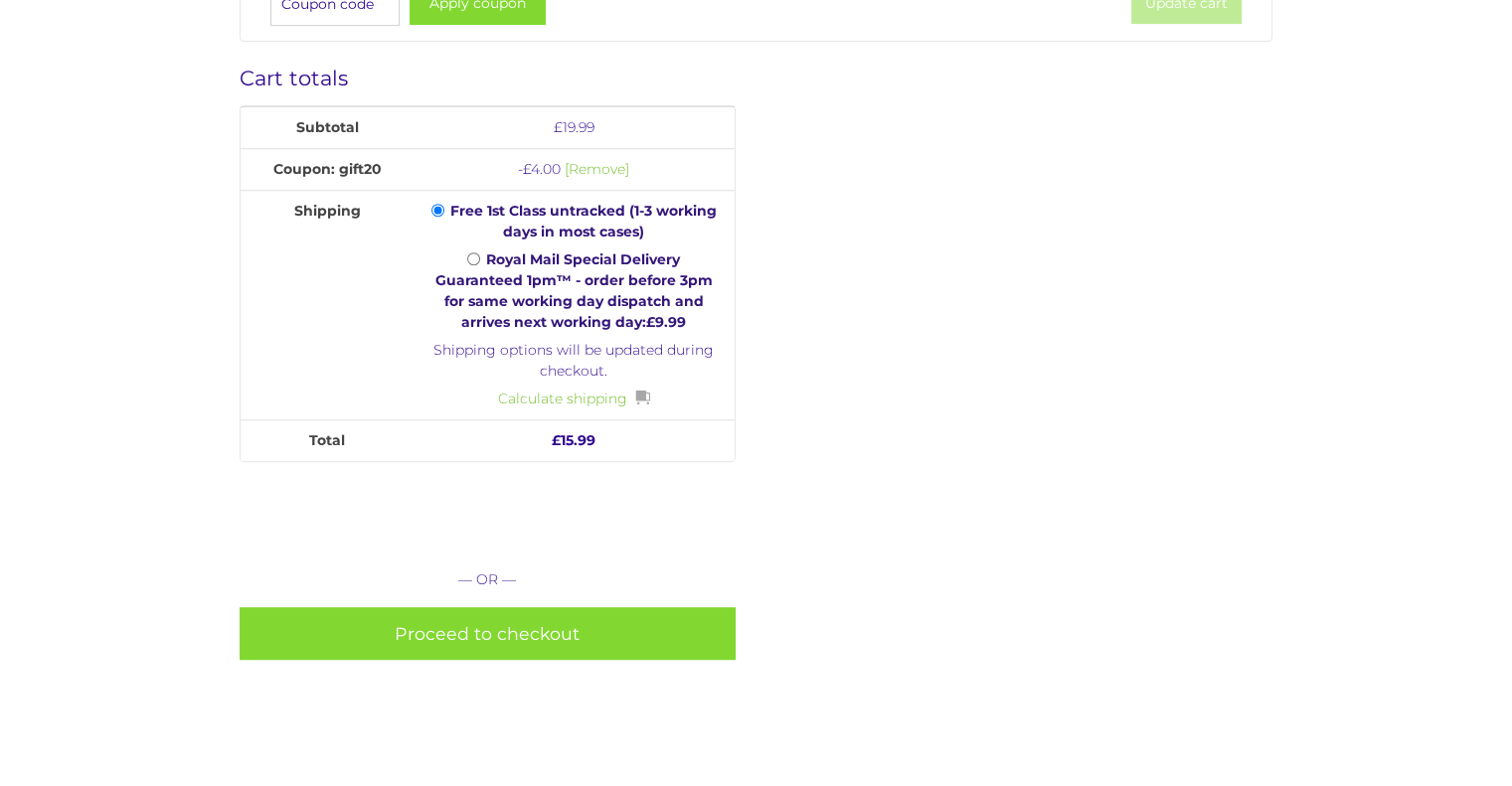scroll, scrollTop: 854, scrollLeft: 0, axis: vertical 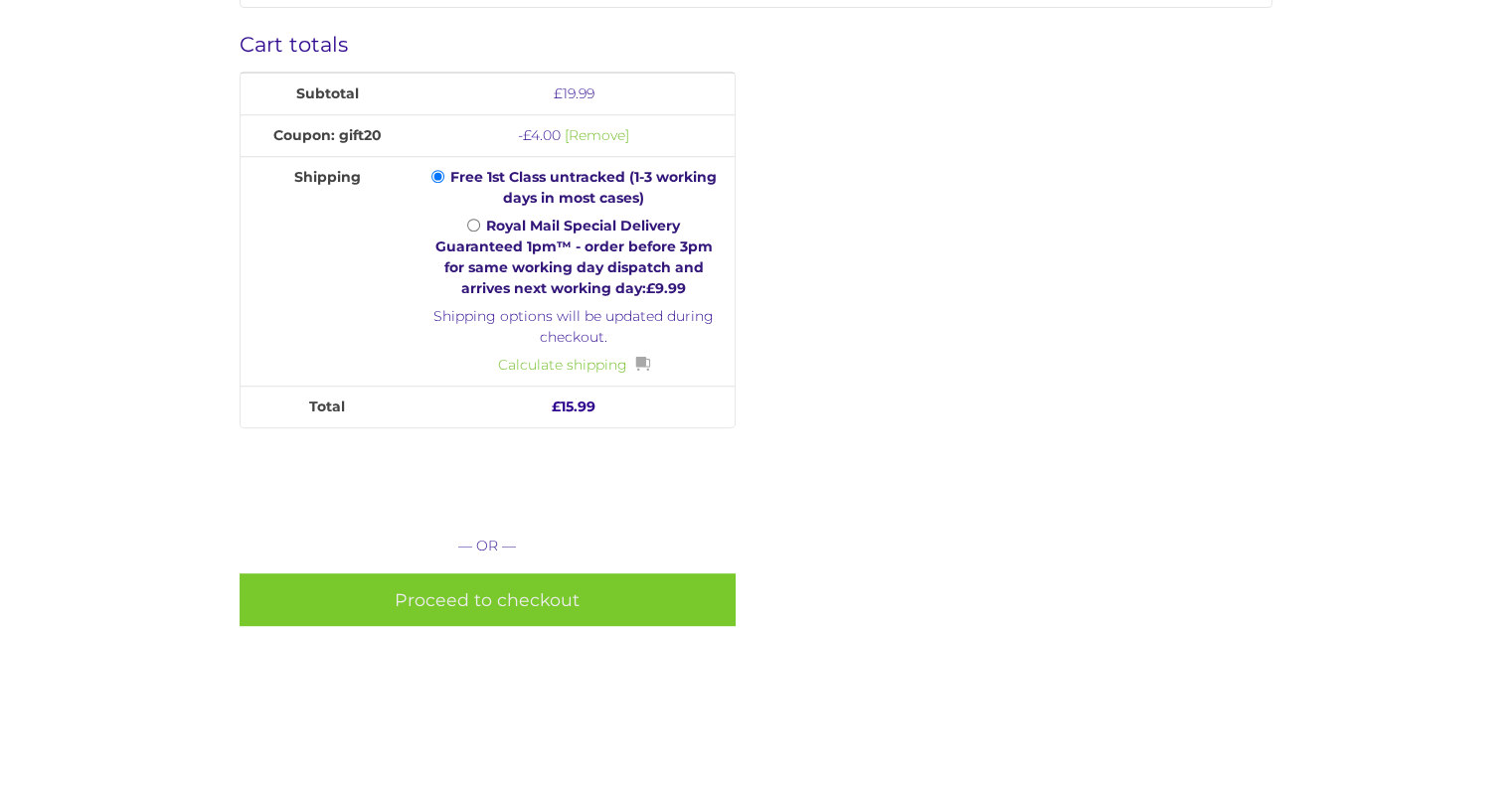 click on "Proceed to checkout" at bounding box center [487, 599] 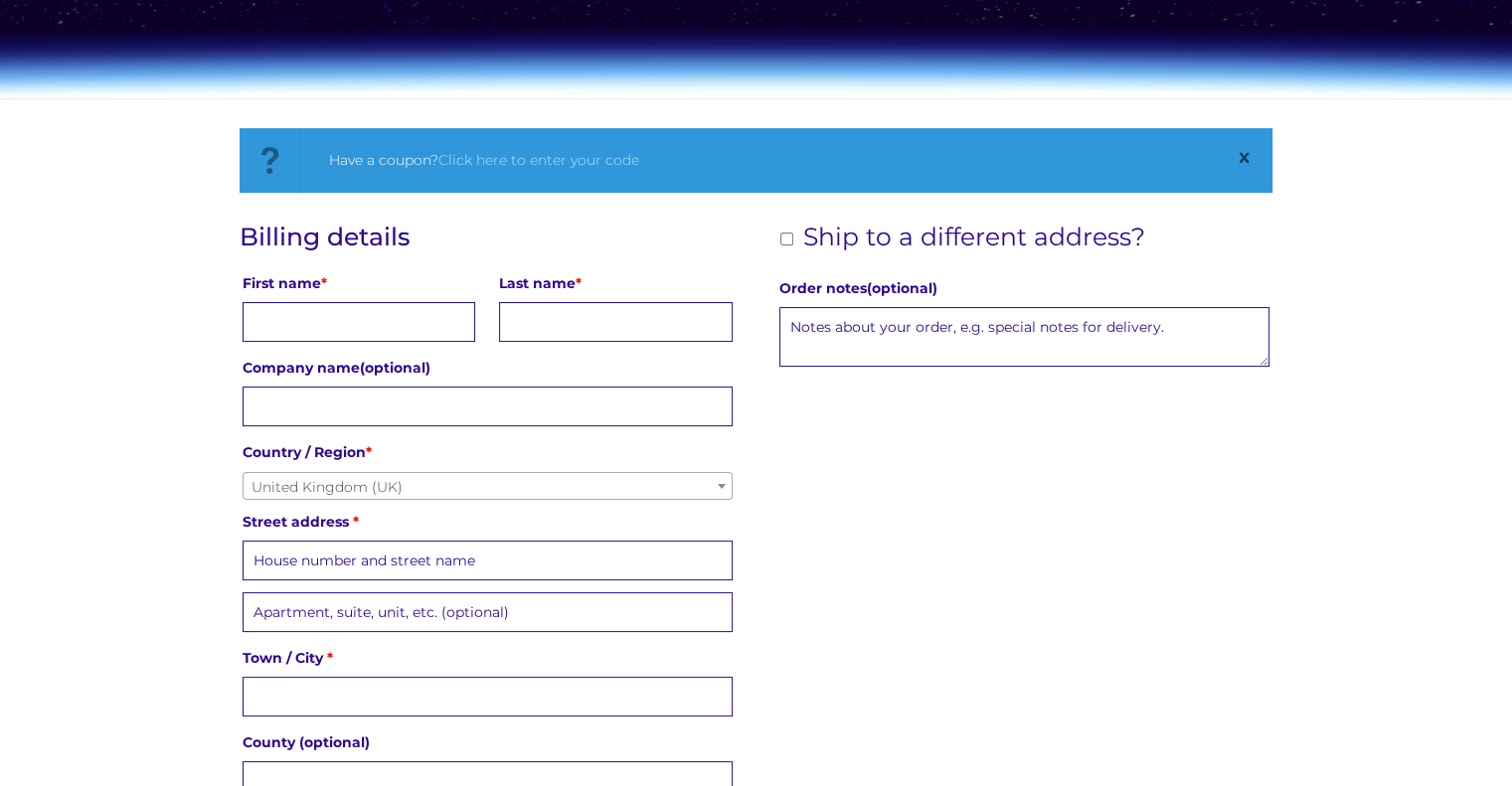 scroll, scrollTop: 298, scrollLeft: 0, axis: vertical 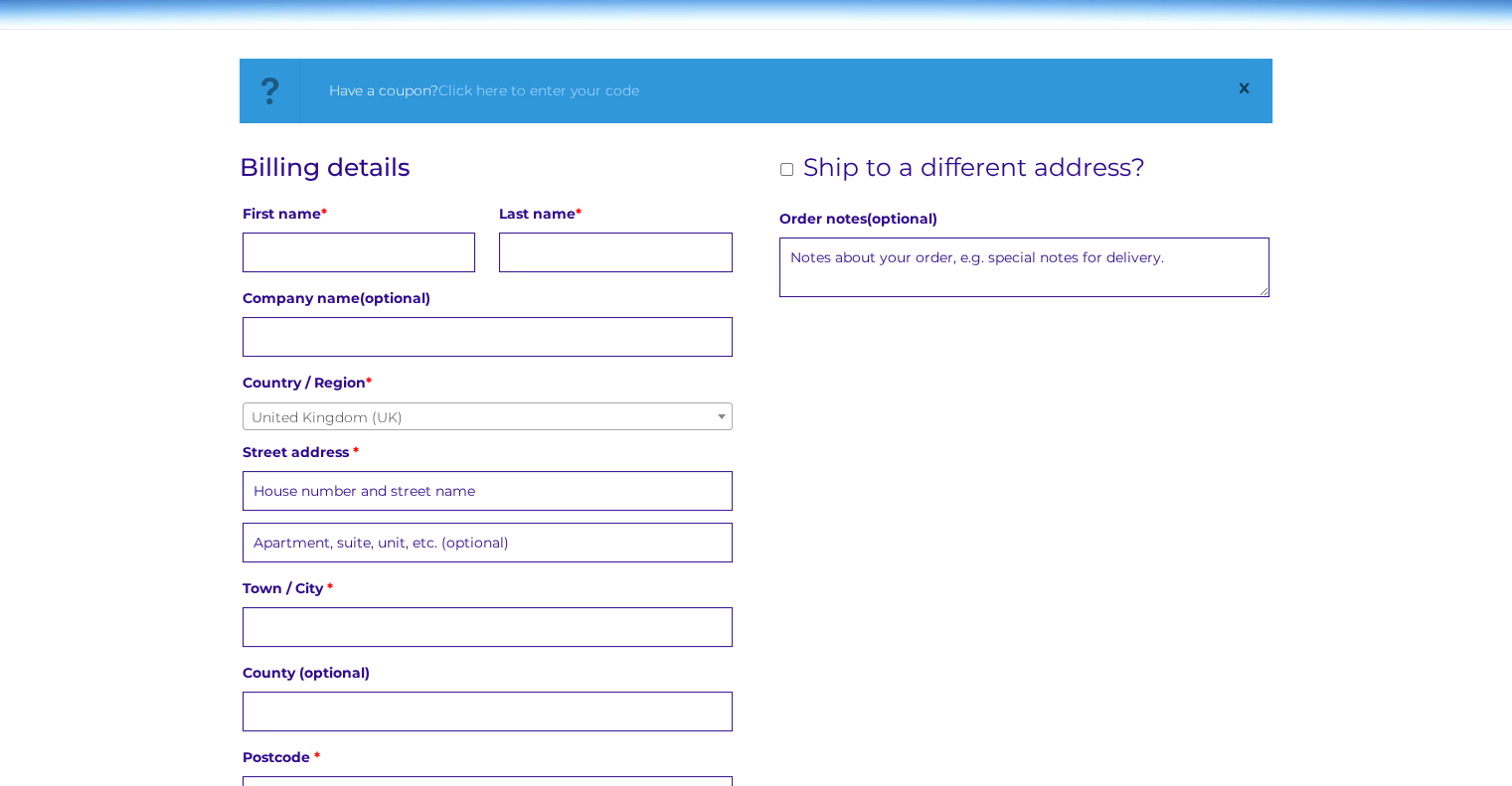 click on "First name  *" at bounding box center (359, 252) 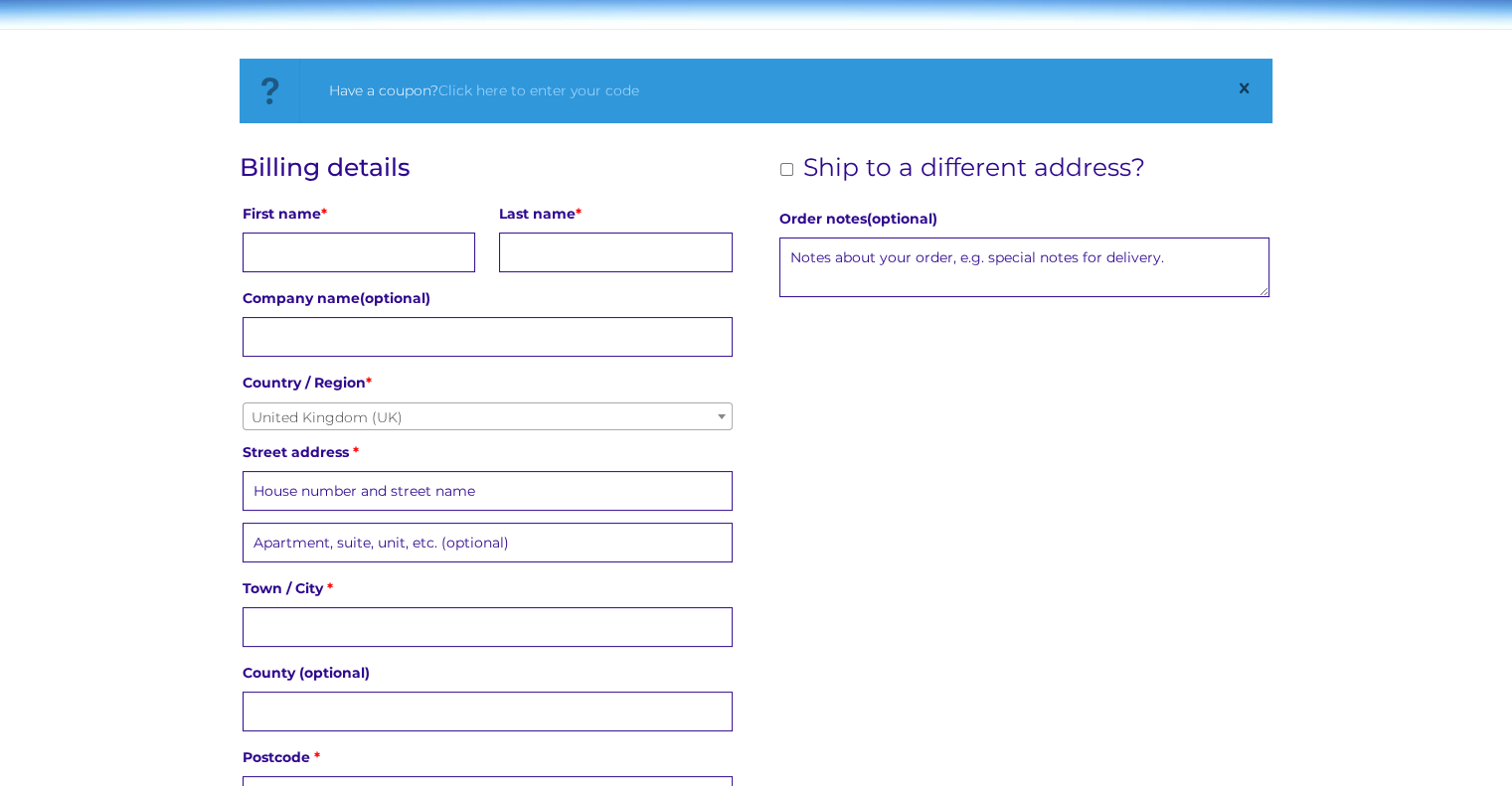 type on "[PERSON_NAME]" 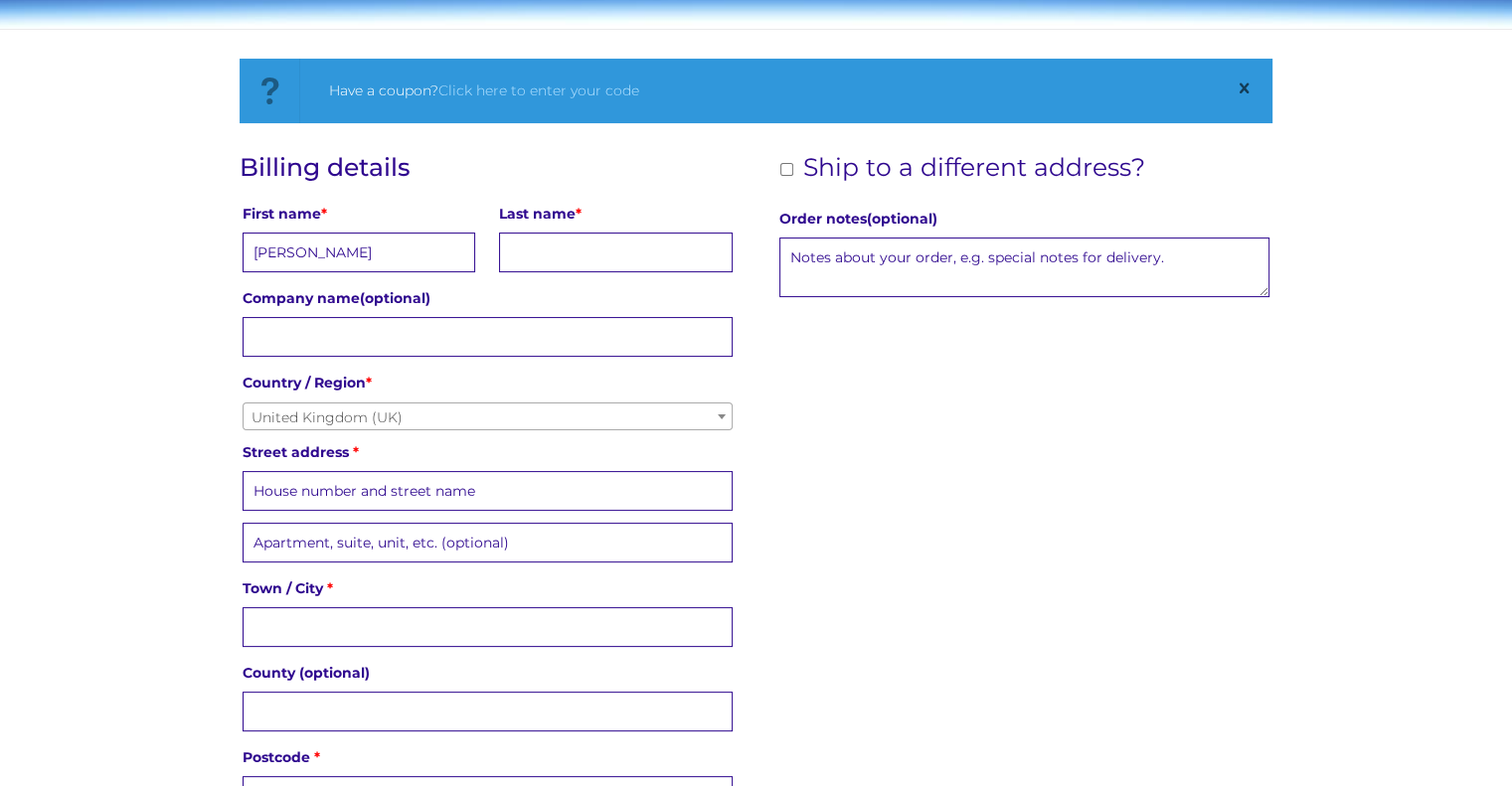 type on "[LAST_NAME]" 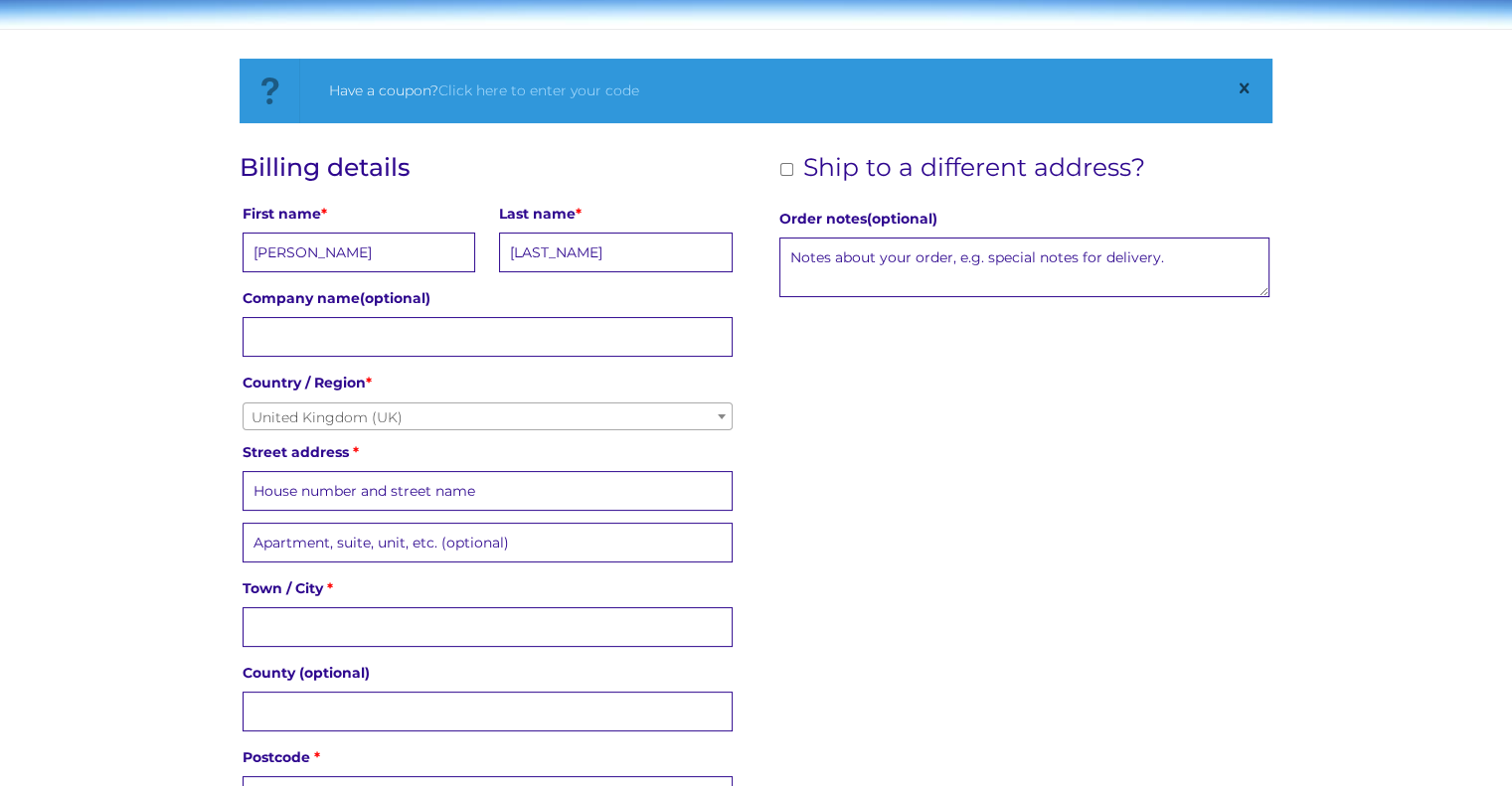 type on "Animal Physiotherapy Ltd" 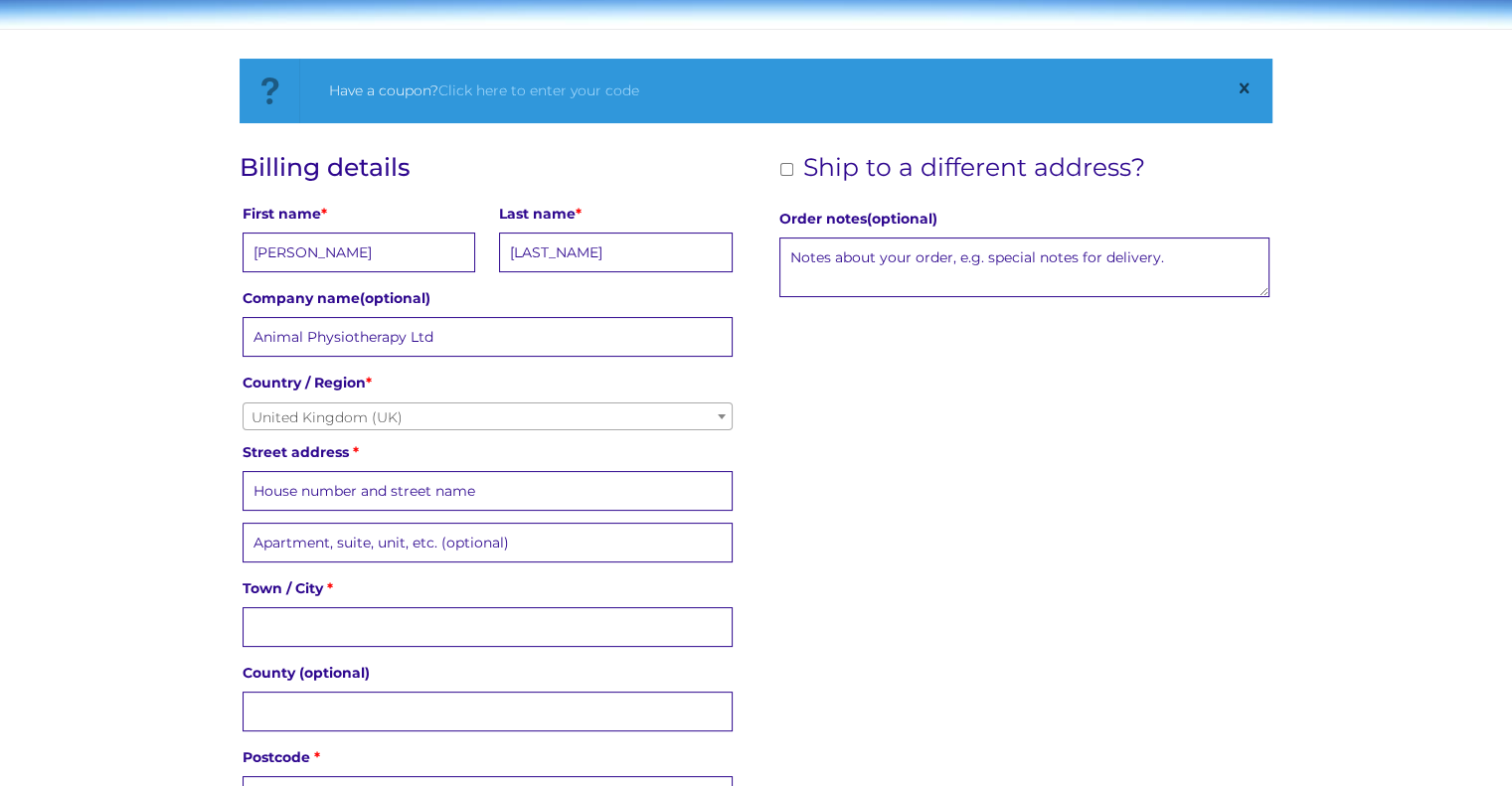 type on "Animal Physiotherapy Ltd" 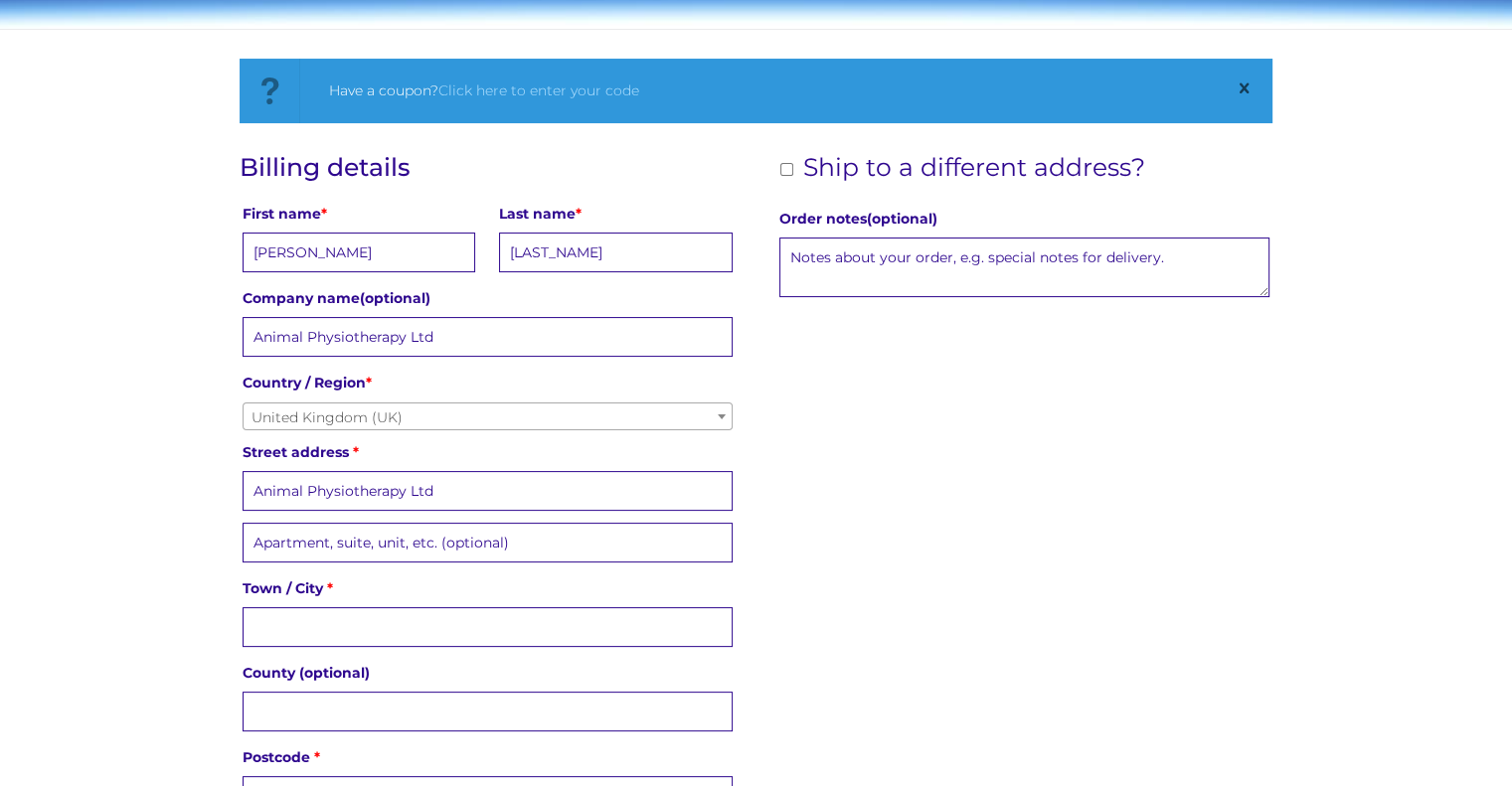type on "5 [STREET] [STREET_NAME]" 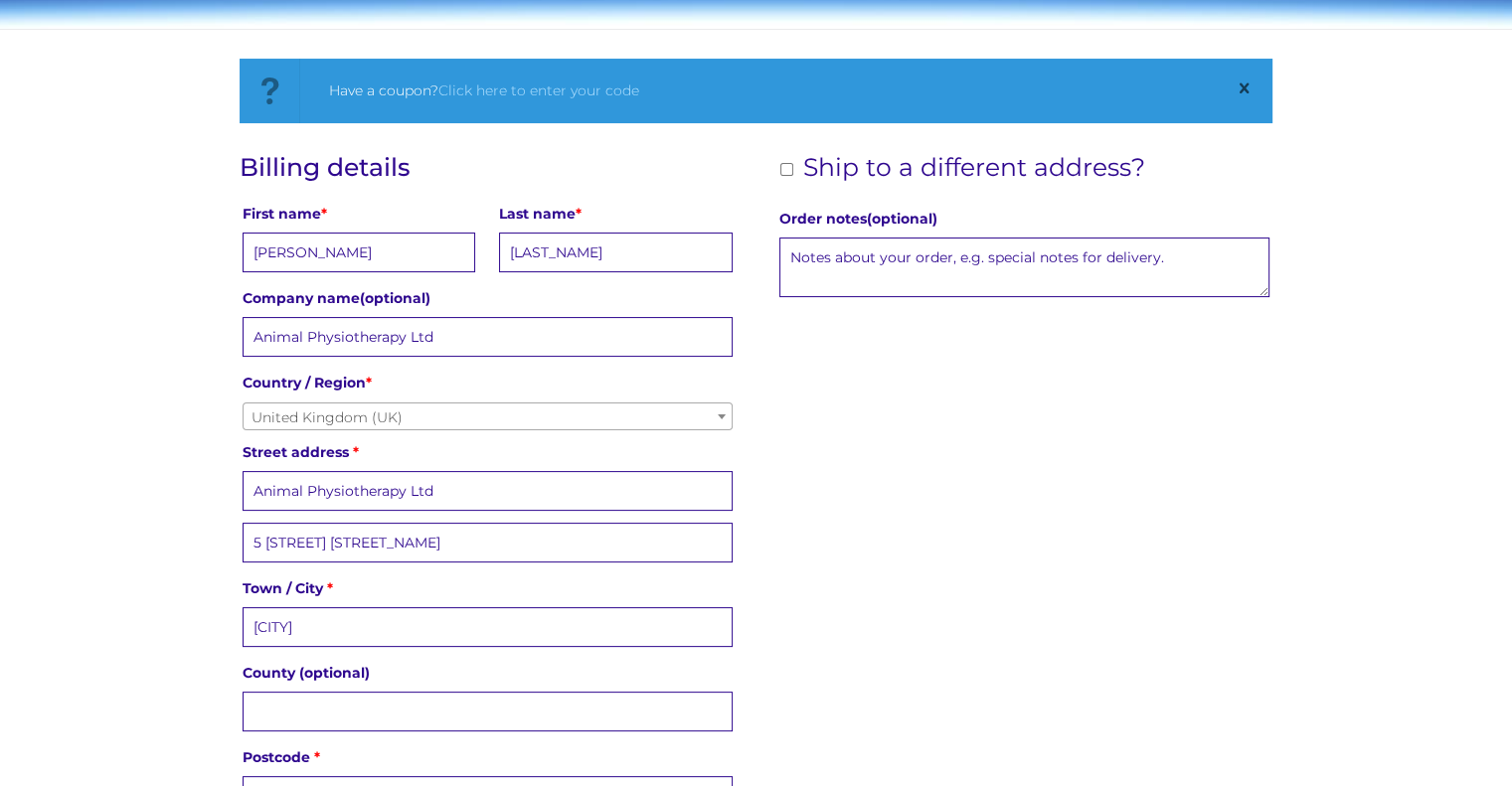 type on "[COUNTY]" 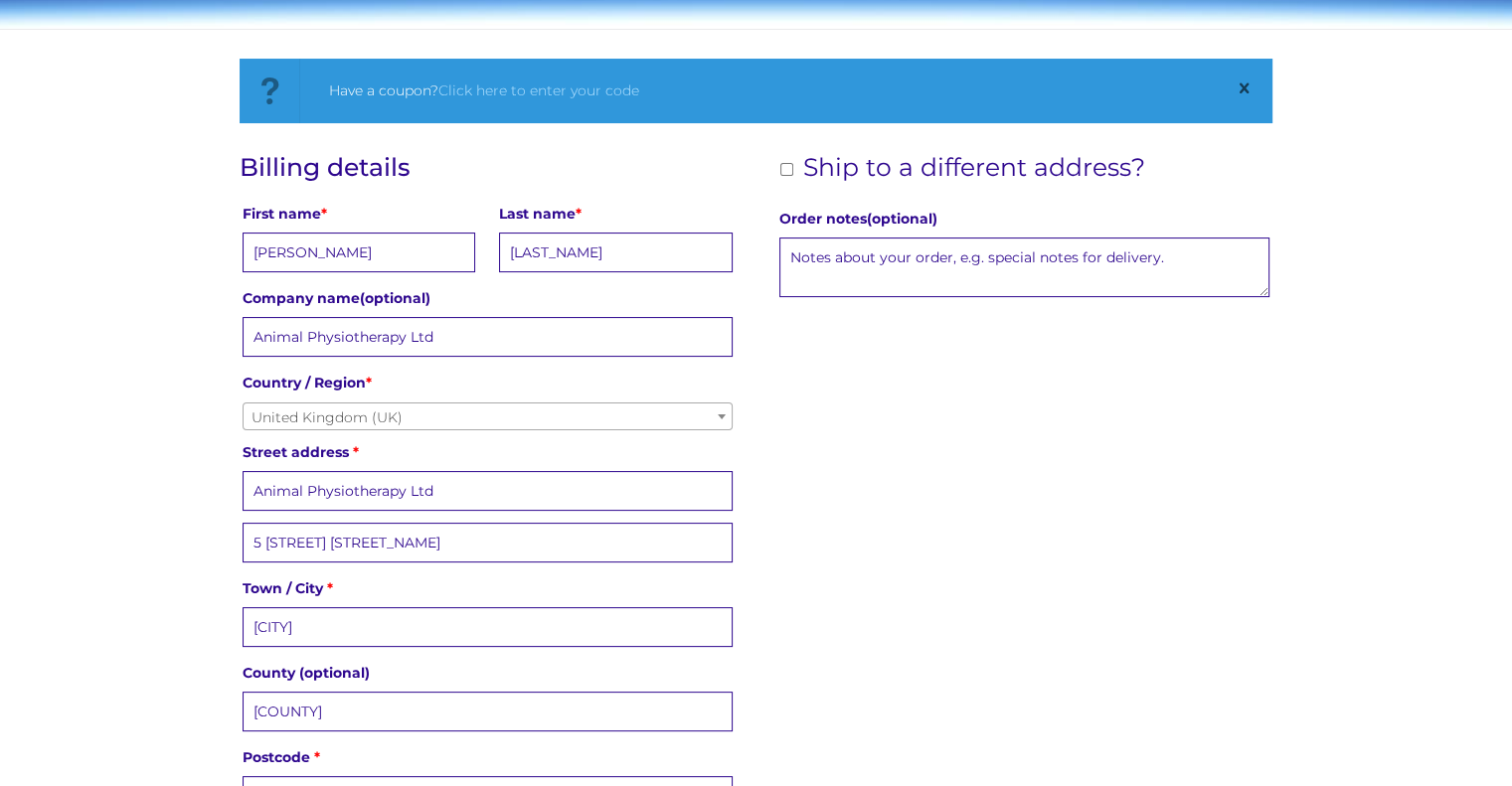 type on "[PHONE]" 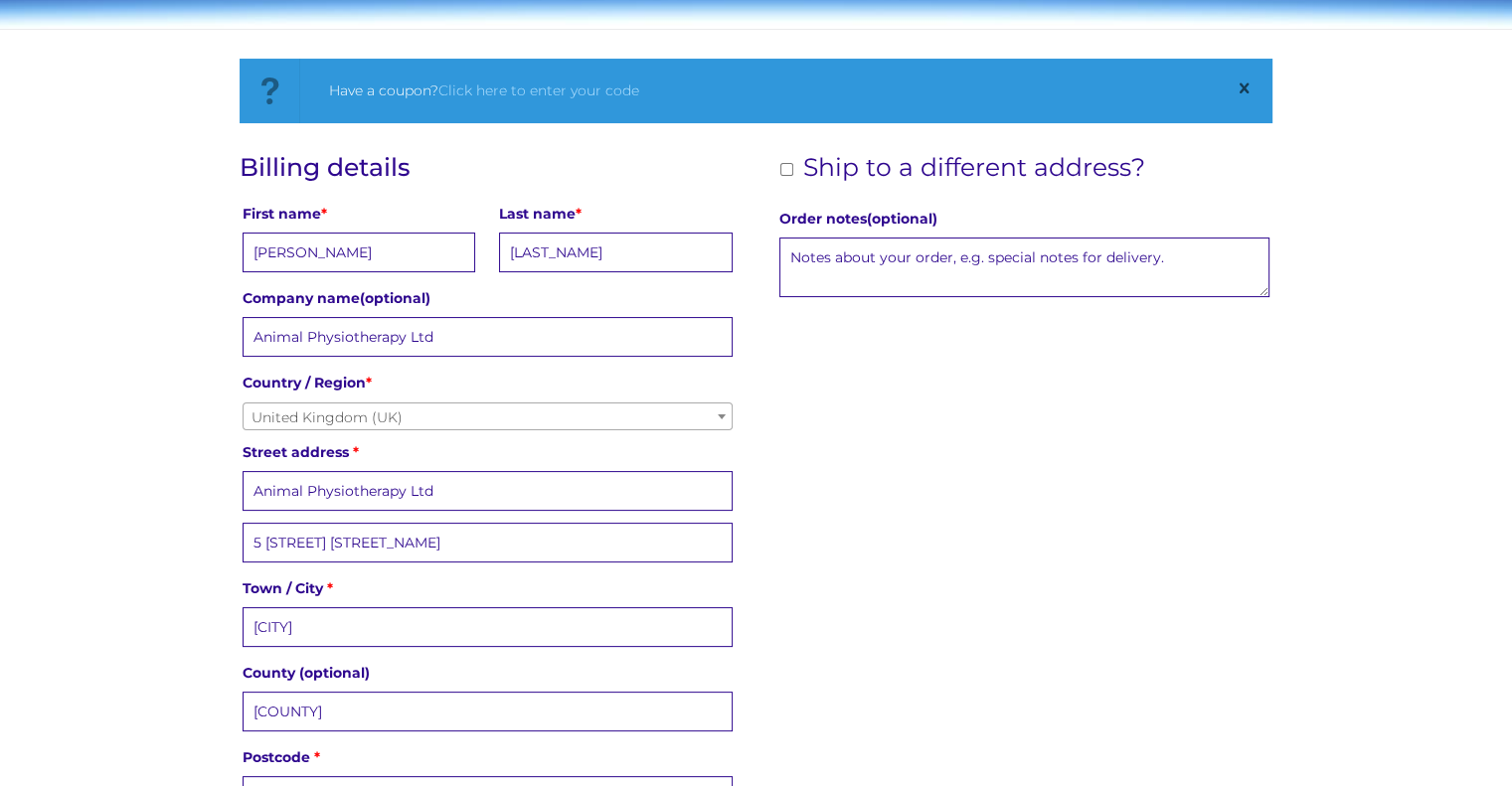 type on "[EMAIL]" 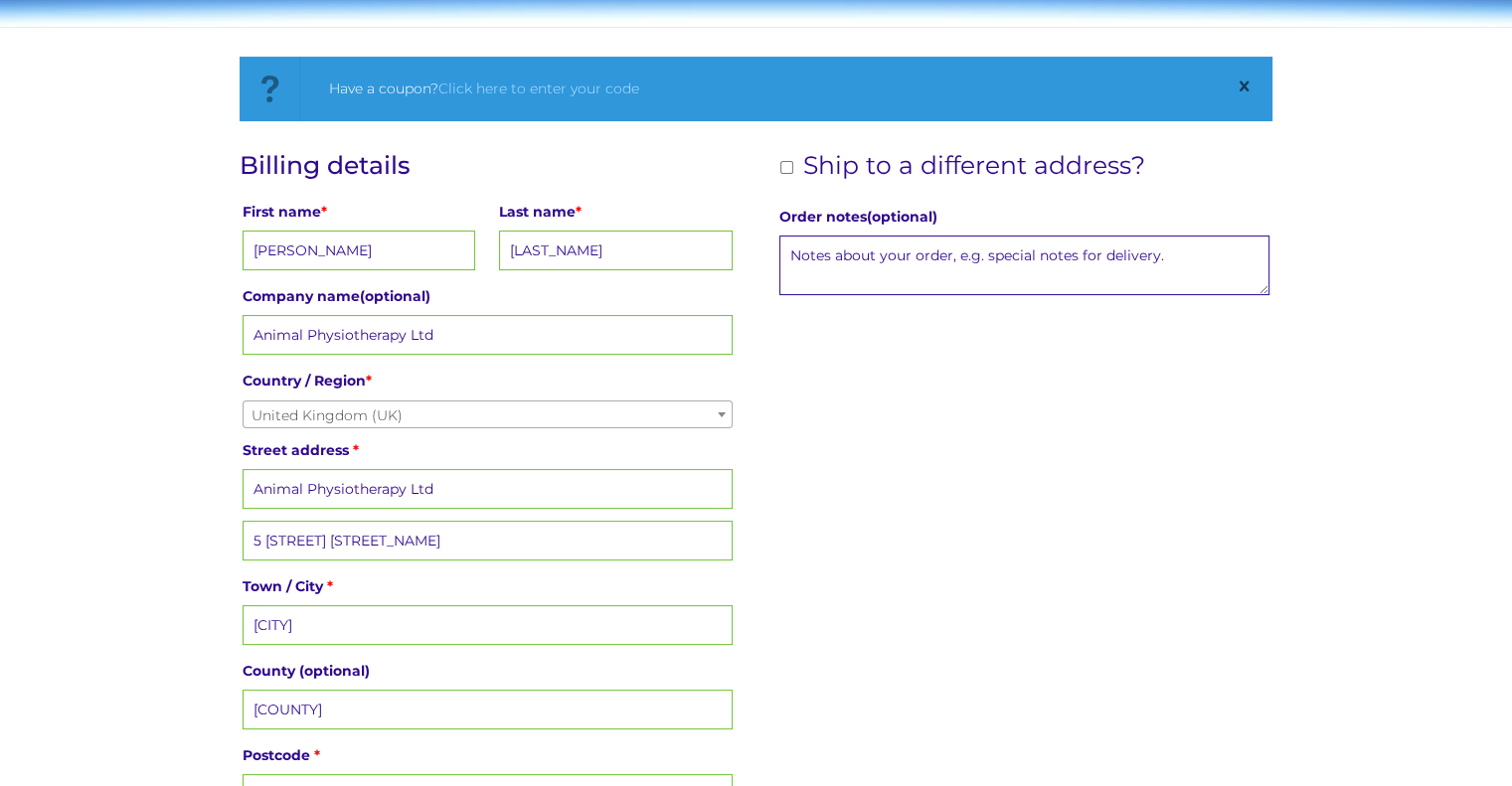 scroll, scrollTop: 298, scrollLeft: 0, axis: vertical 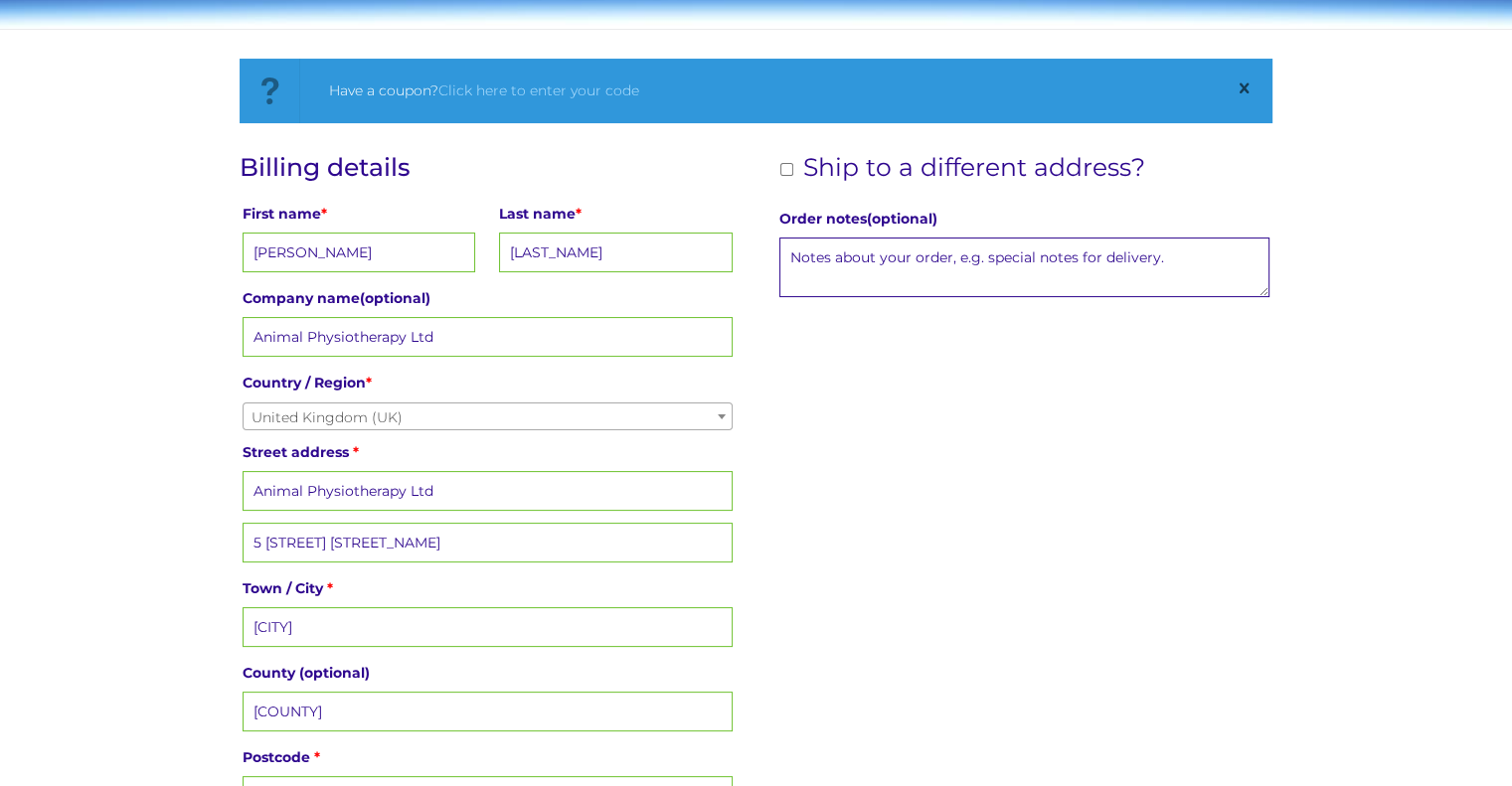 click on "Ship to a different address?" at bounding box center [786, 169] 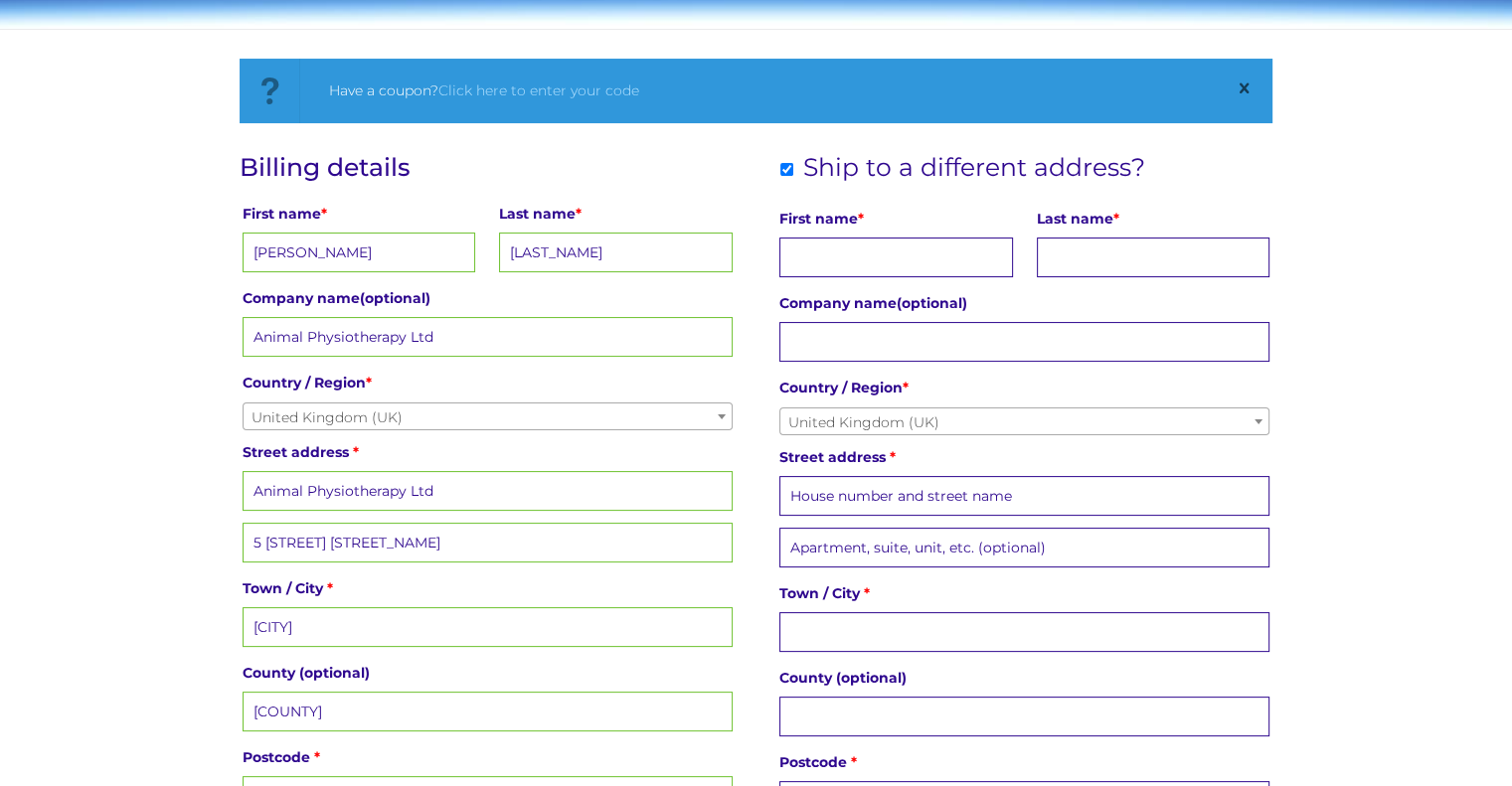 click on "First name  *" at bounding box center [896, 257] 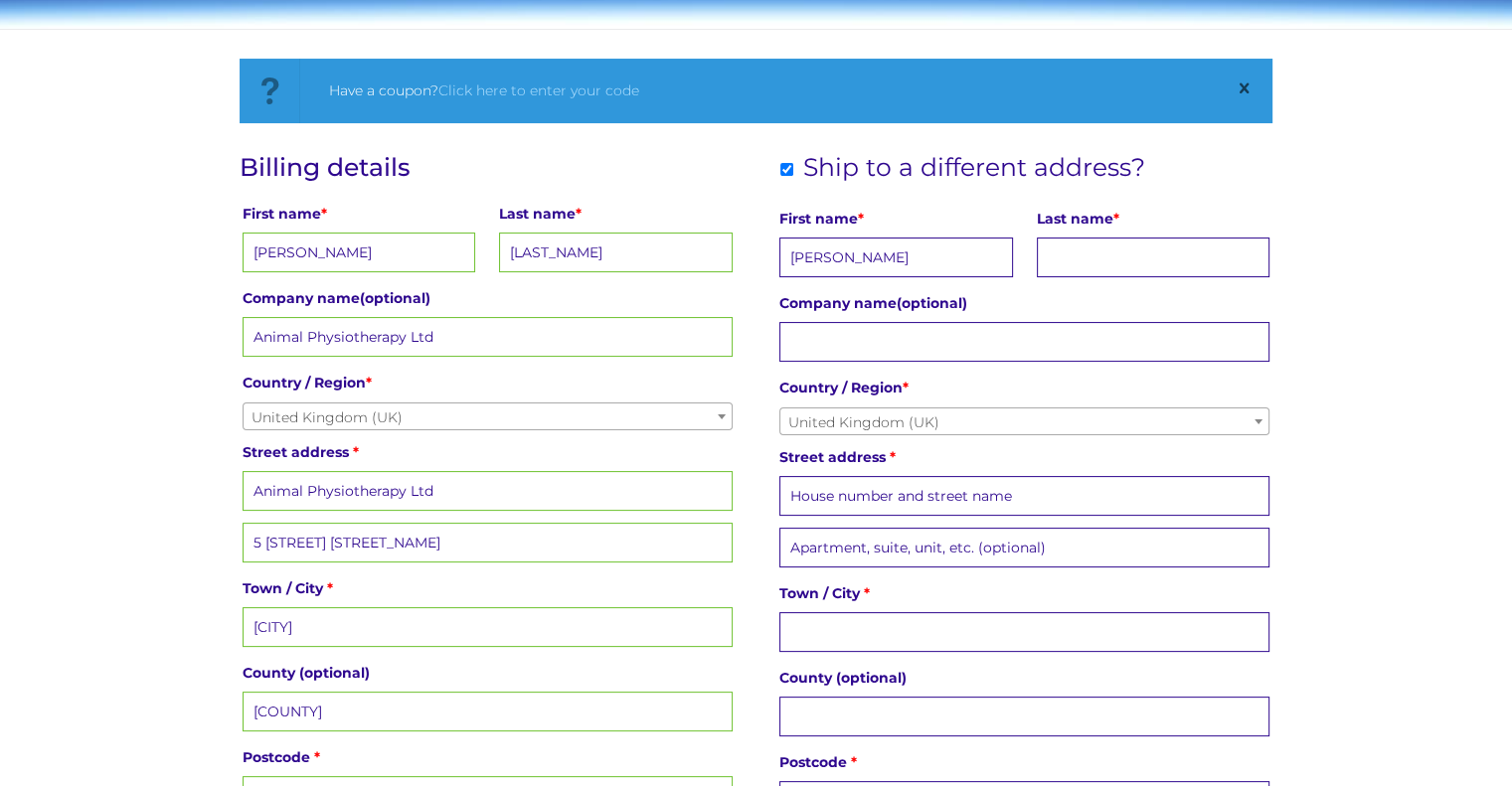 type on "[PERSON_NAME]" 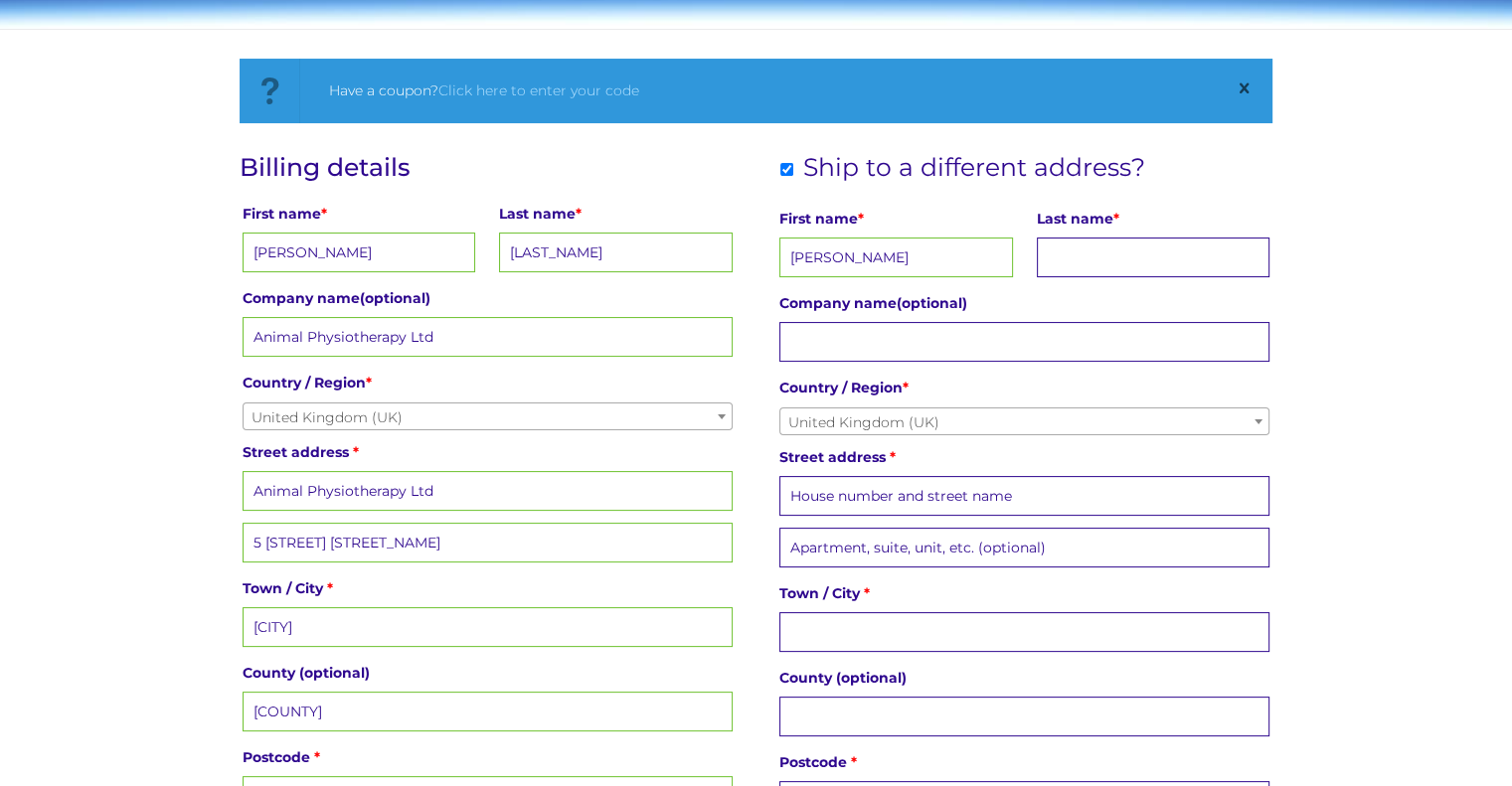 click on "[LAST_NAME] *" at bounding box center [1153, 257] 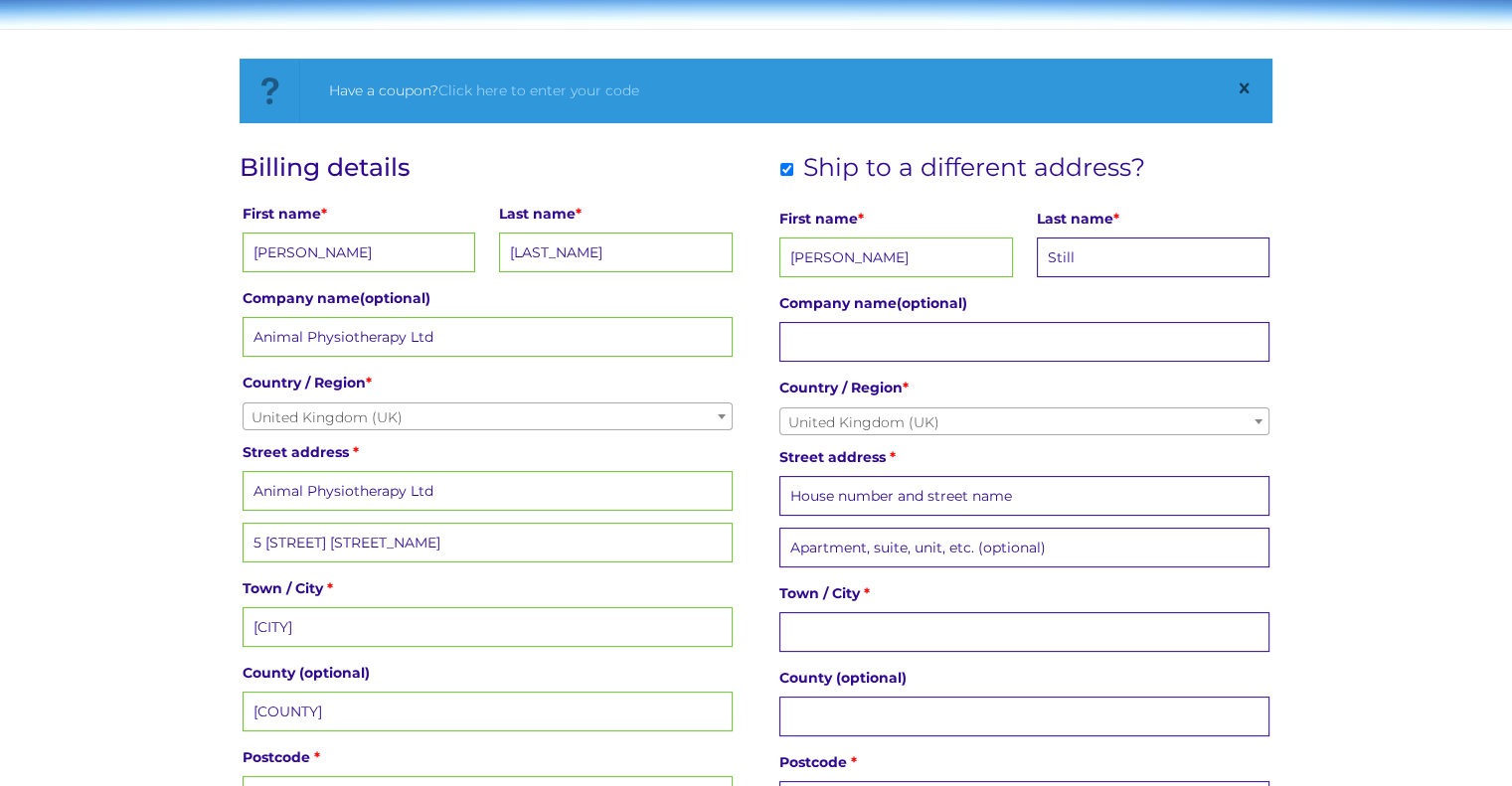 type on "Still" 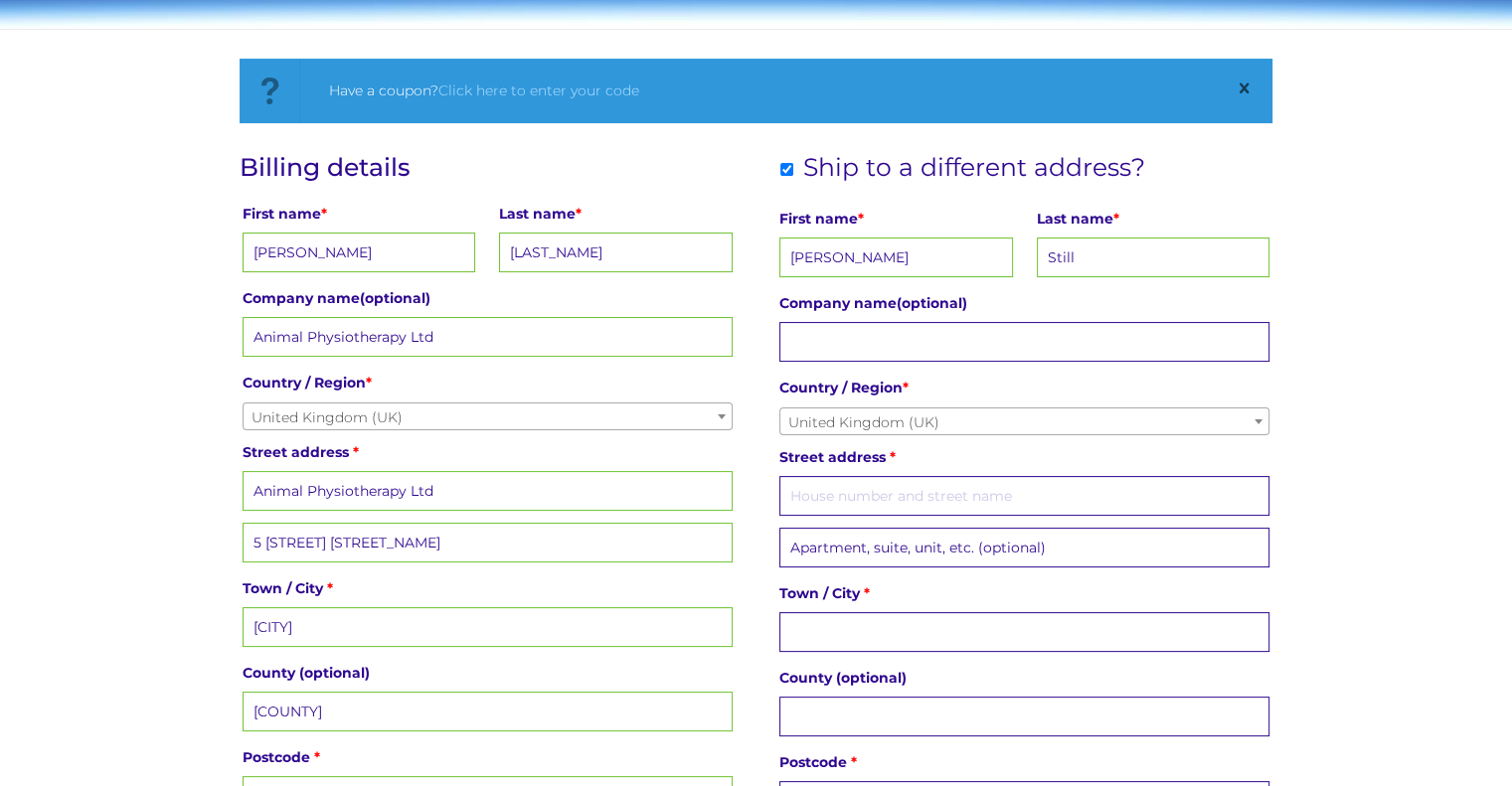 click on "[STREET_NAME] [STREET_NAME] *" at bounding box center [1024, 496] 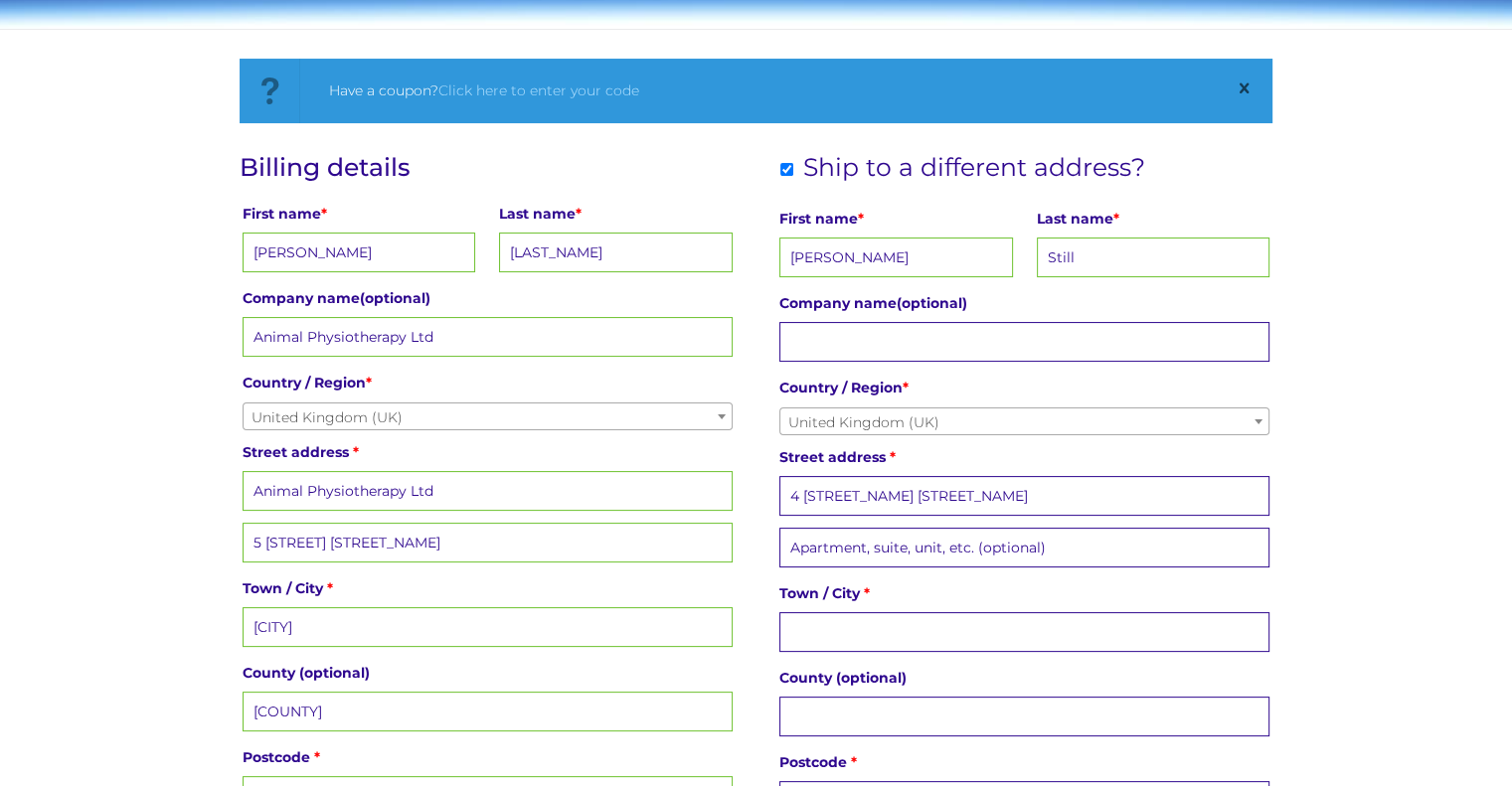 type on "4 [STREET_NAME] [STREET_NAME]" 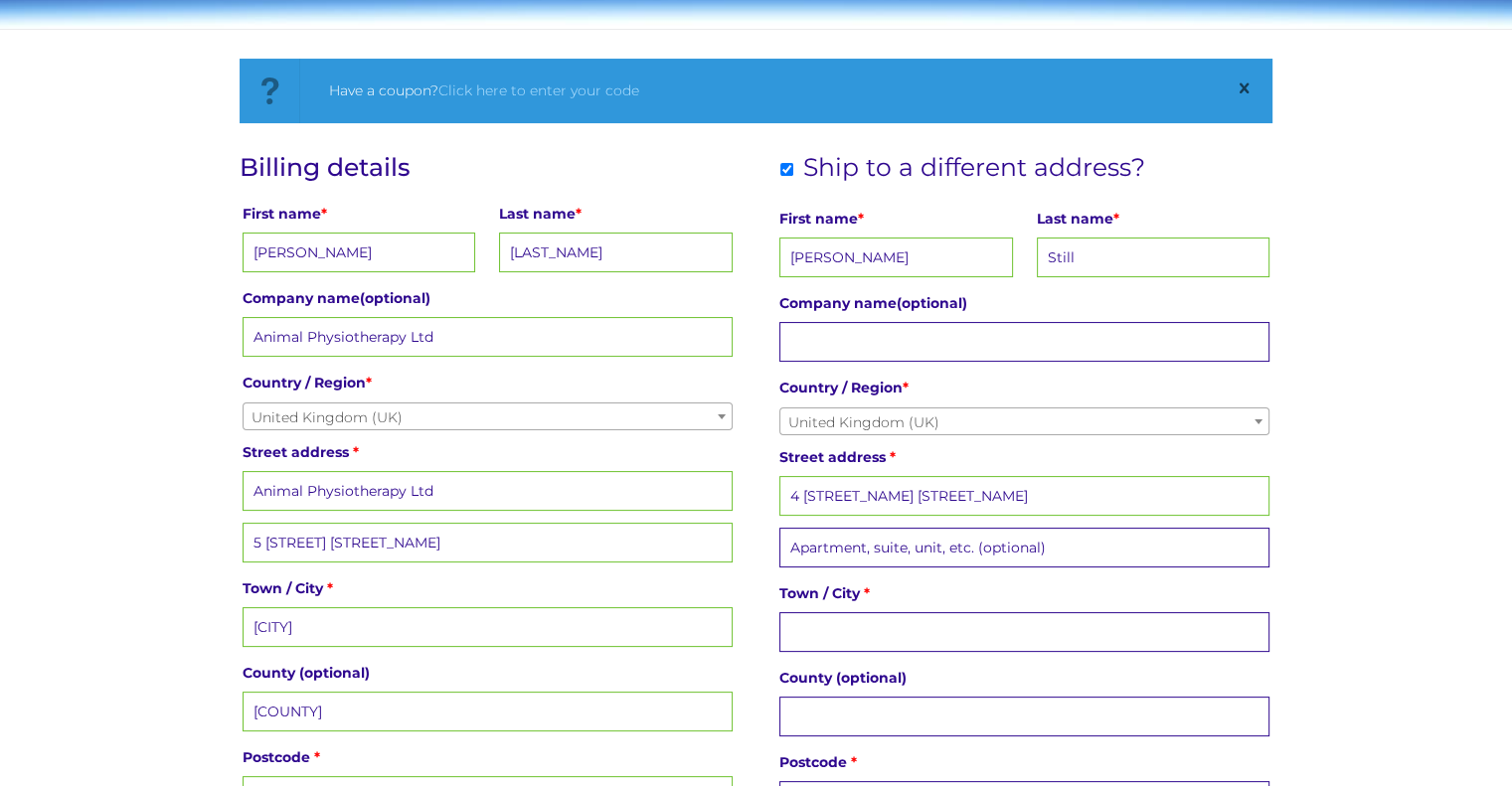 type on "B" 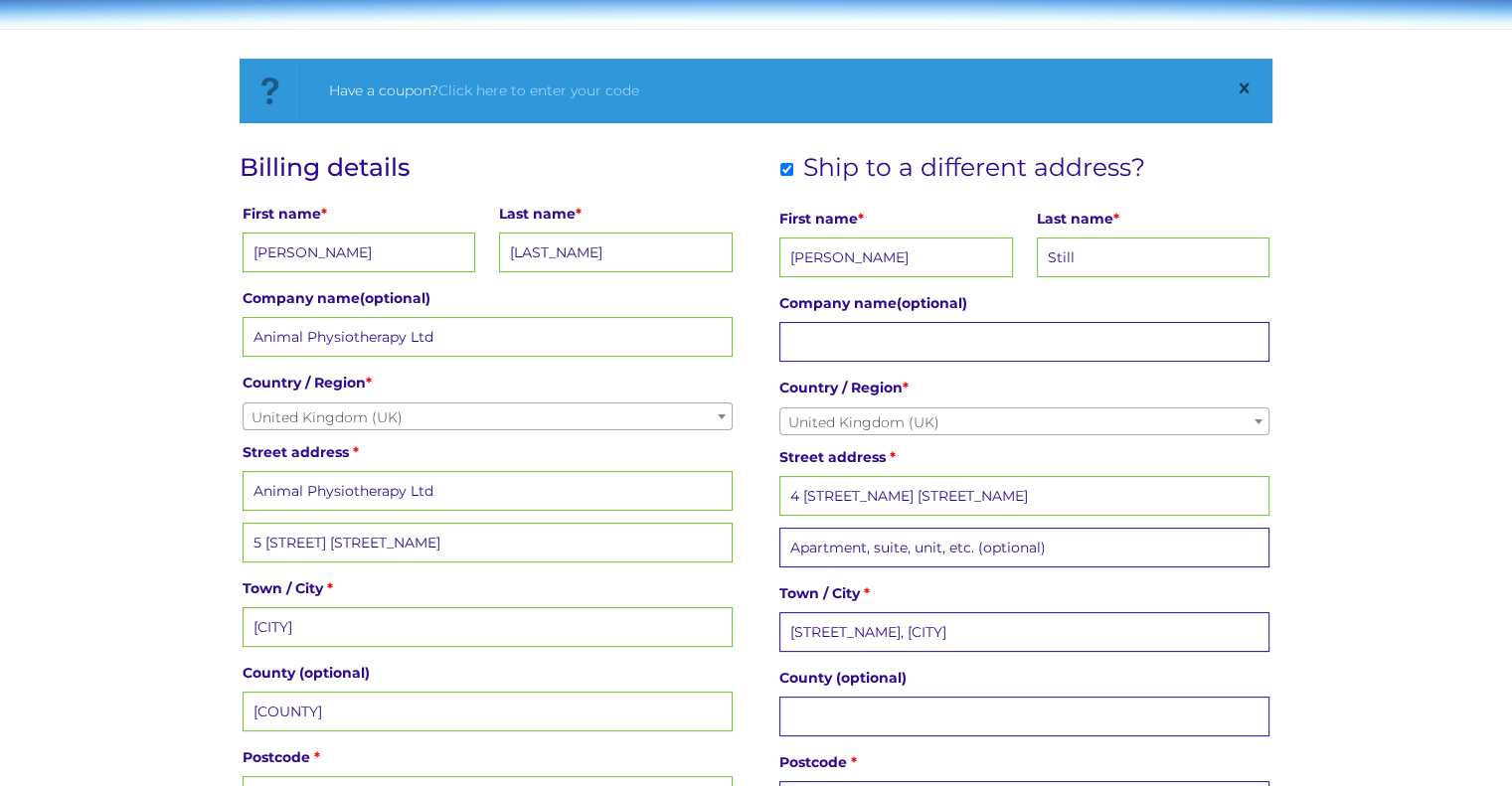 type on "[STREET_NAME], [CITY]" 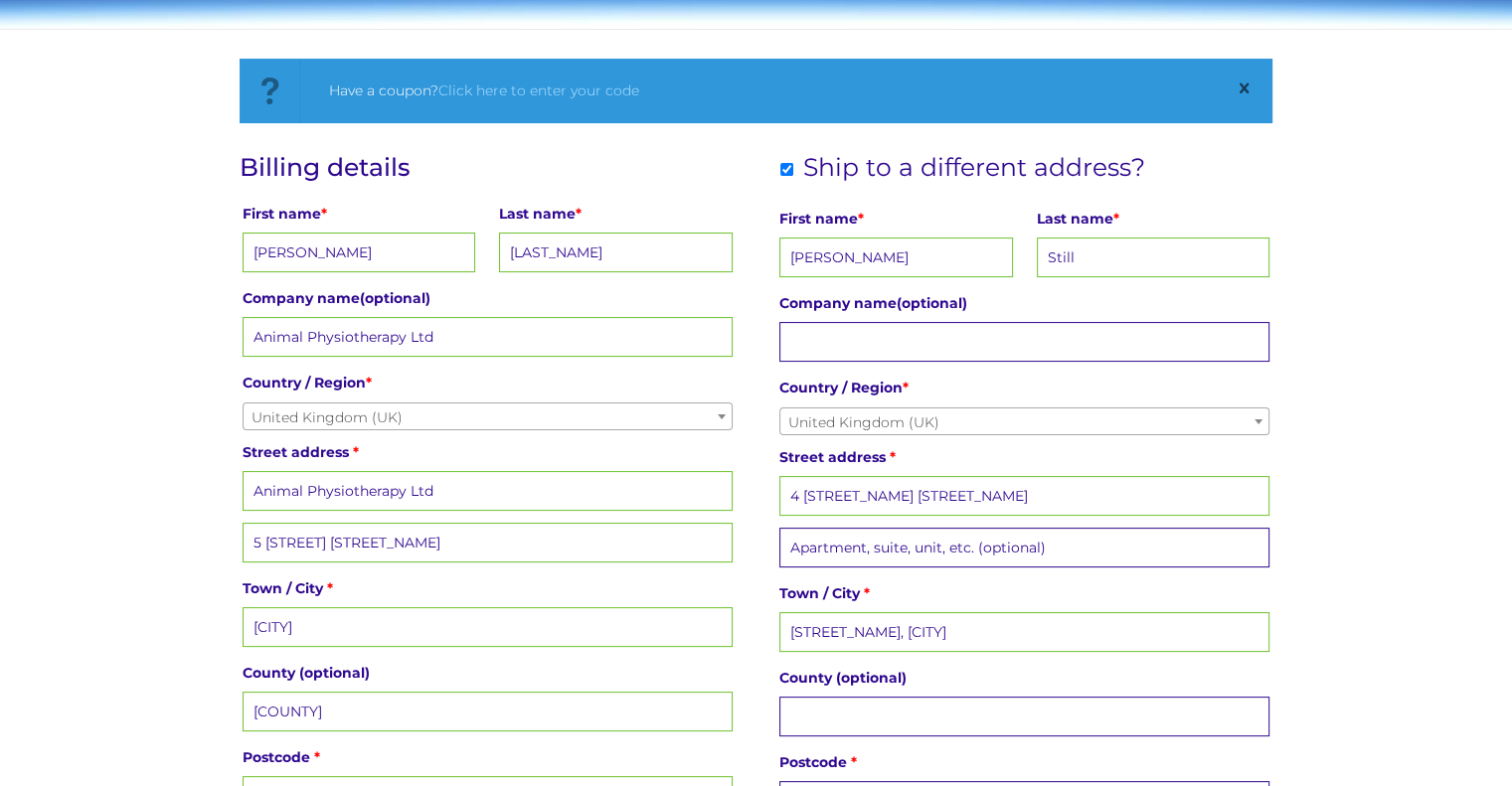 scroll, scrollTop: 322, scrollLeft: 0, axis: vertical 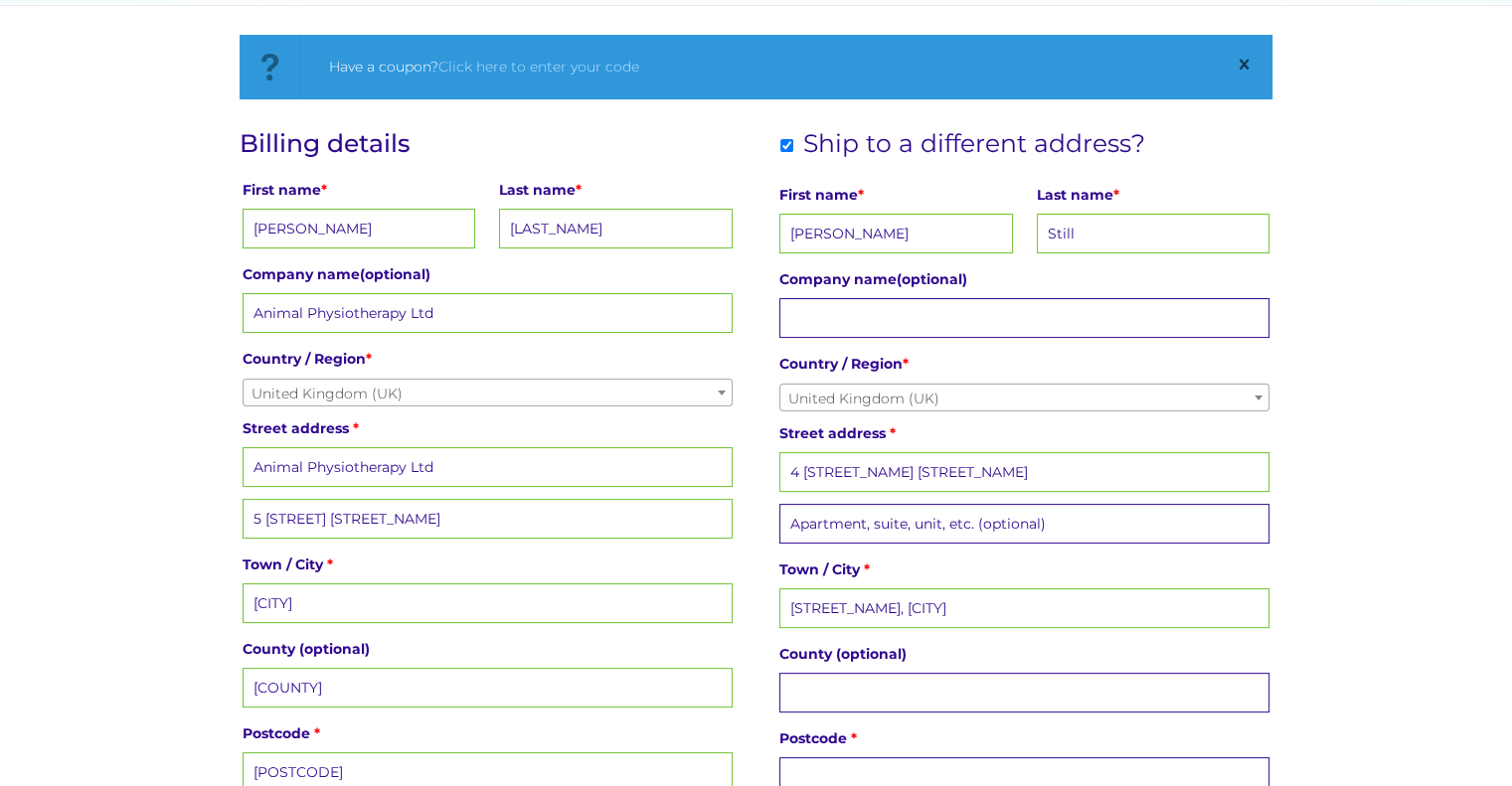 click on "[COUNTY]   (optional)" at bounding box center [1024, 693] 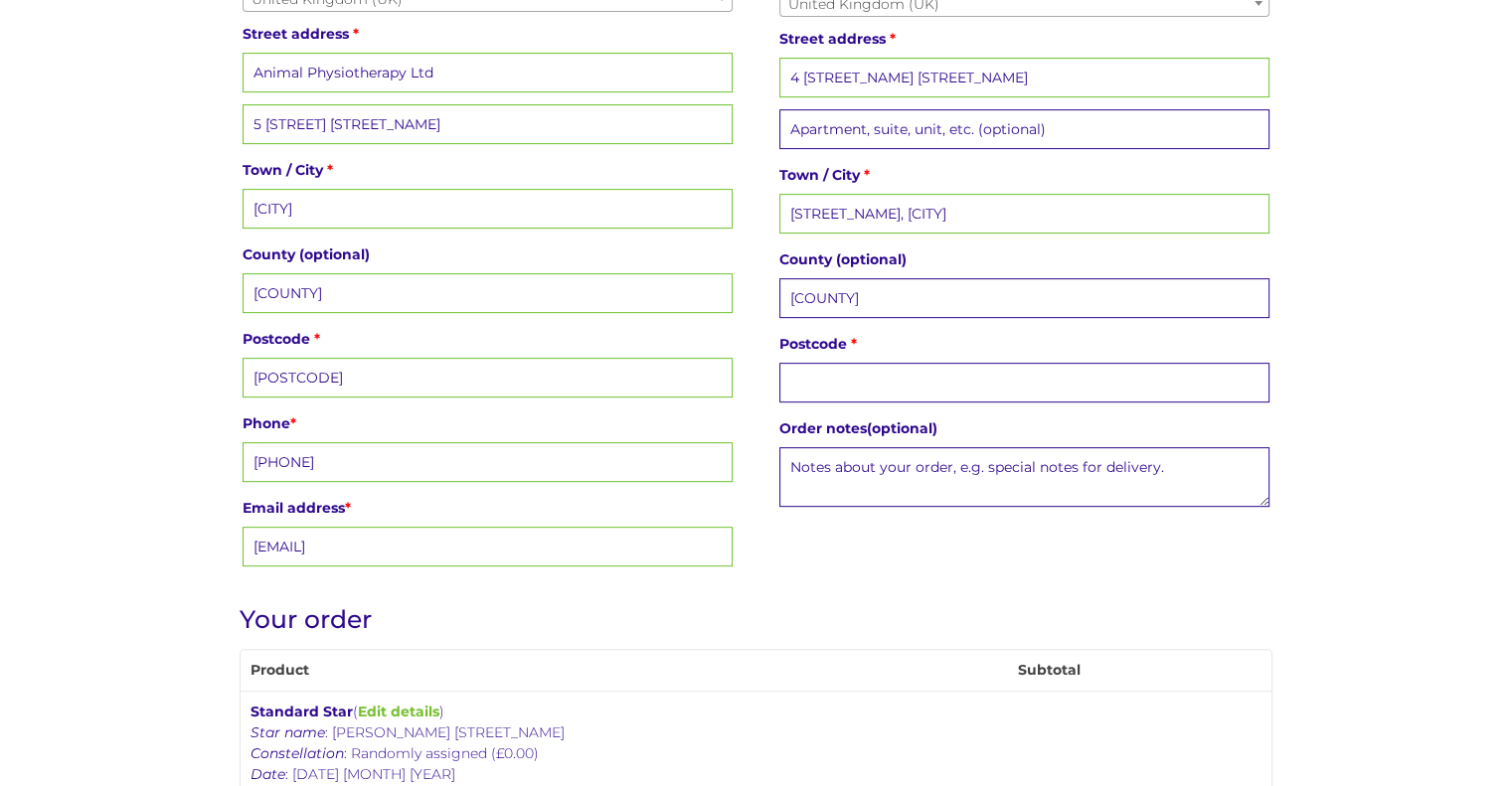scroll, scrollTop: 719, scrollLeft: 0, axis: vertical 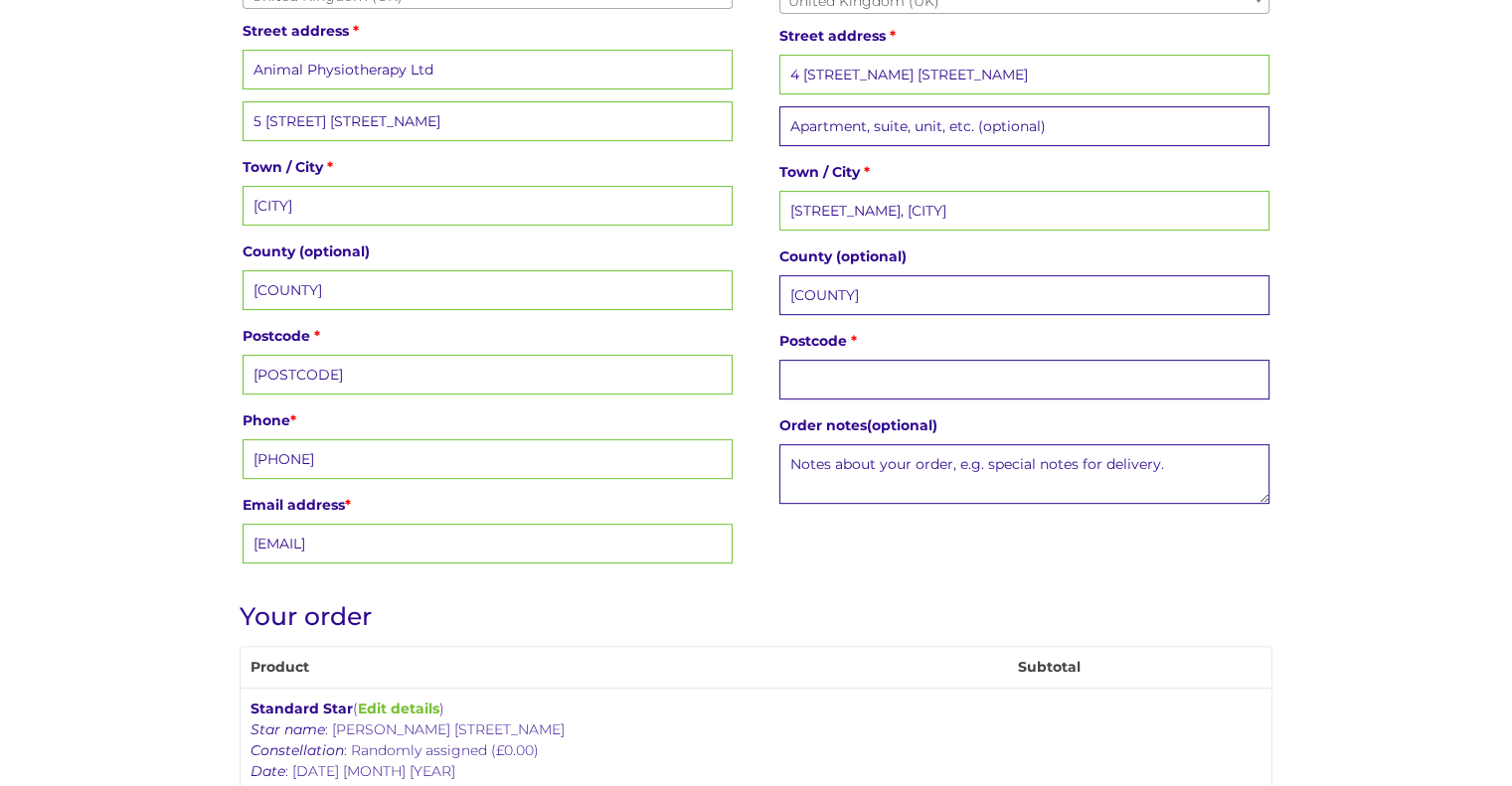 type on "[COUNTY]" 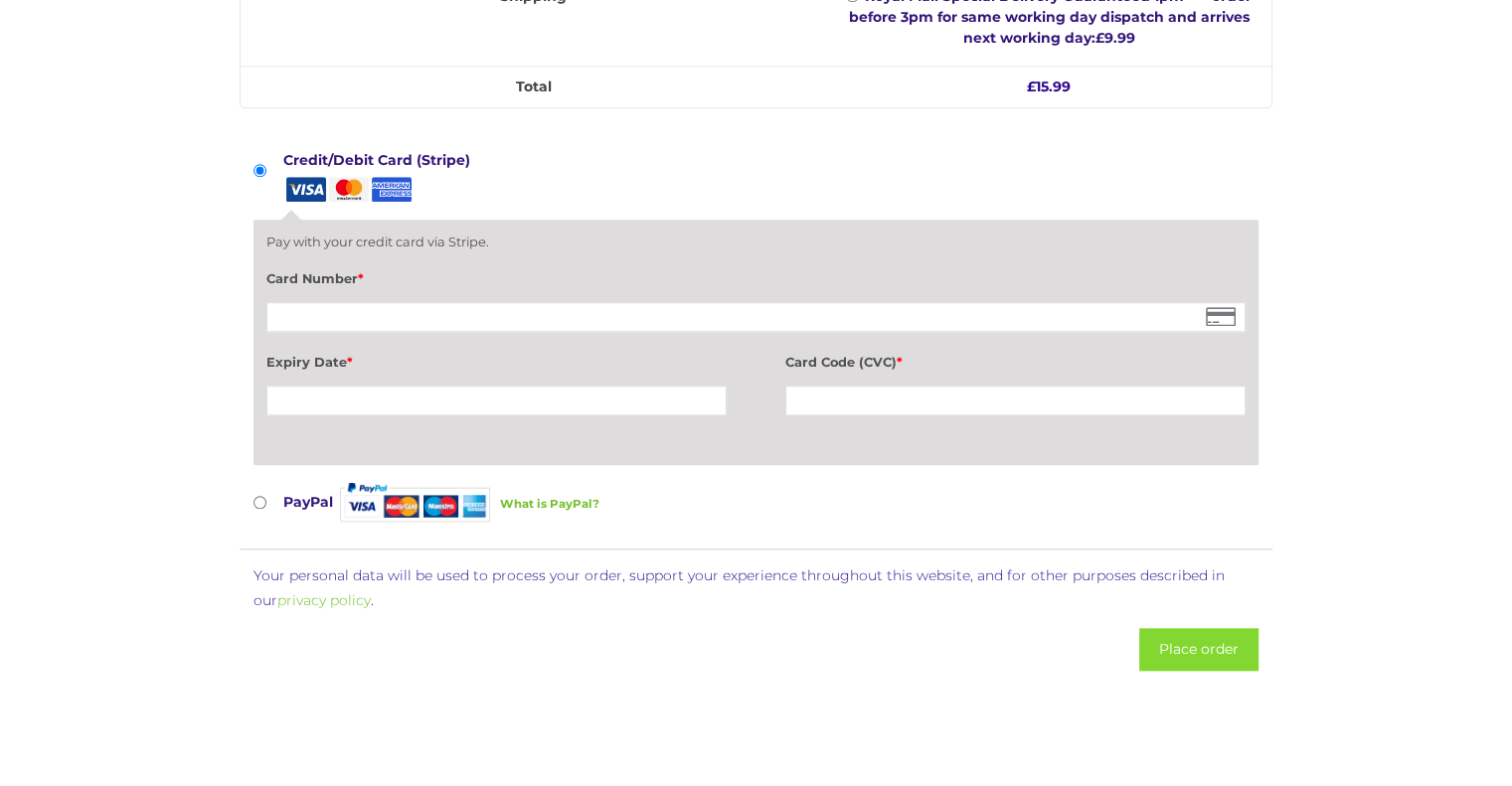 scroll, scrollTop: 1812, scrollLeft: 0, axis: vertical 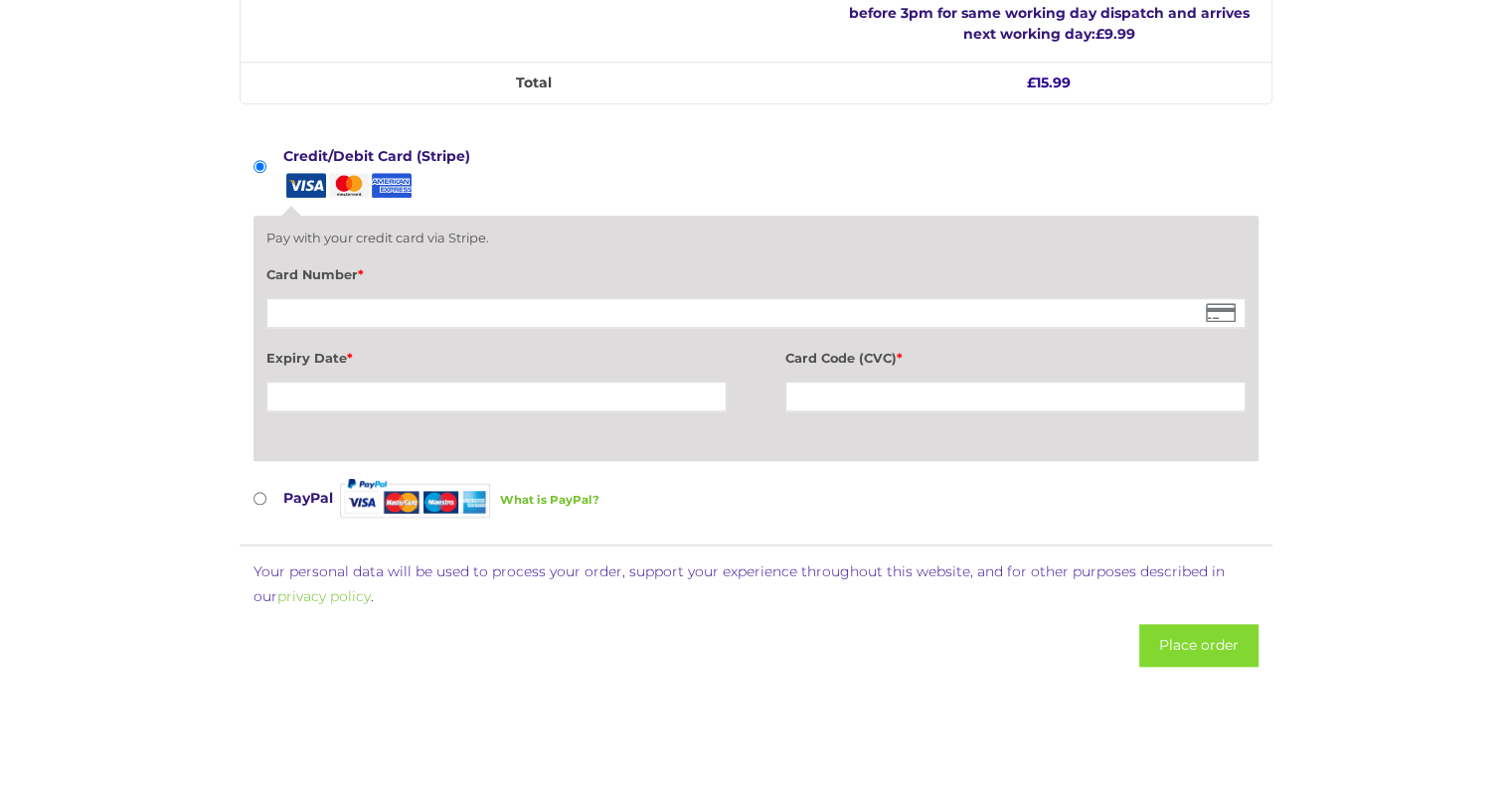 type on "[POSTCODE]" 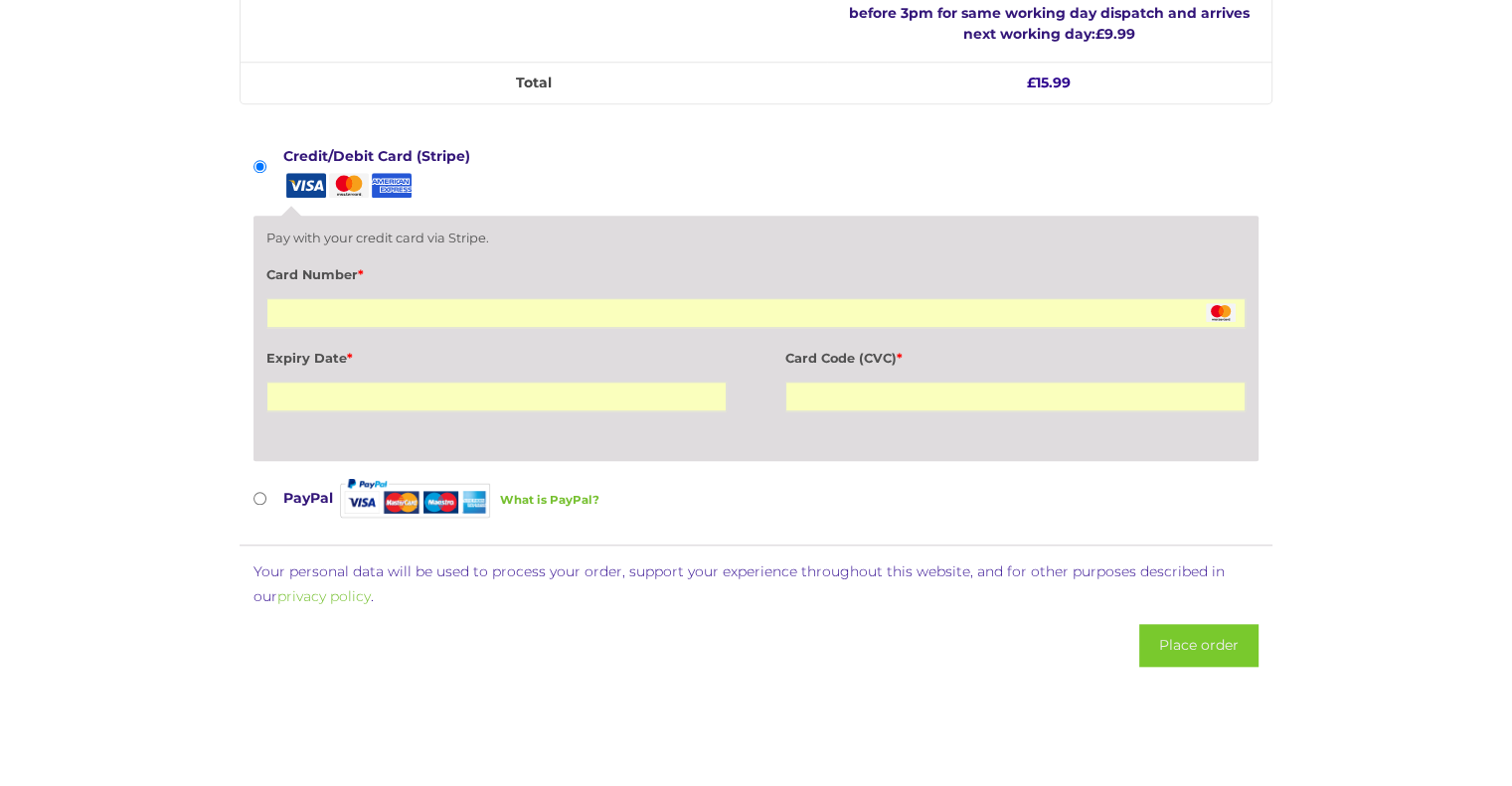 click on "Place order" at bounding box center (1199, 645) 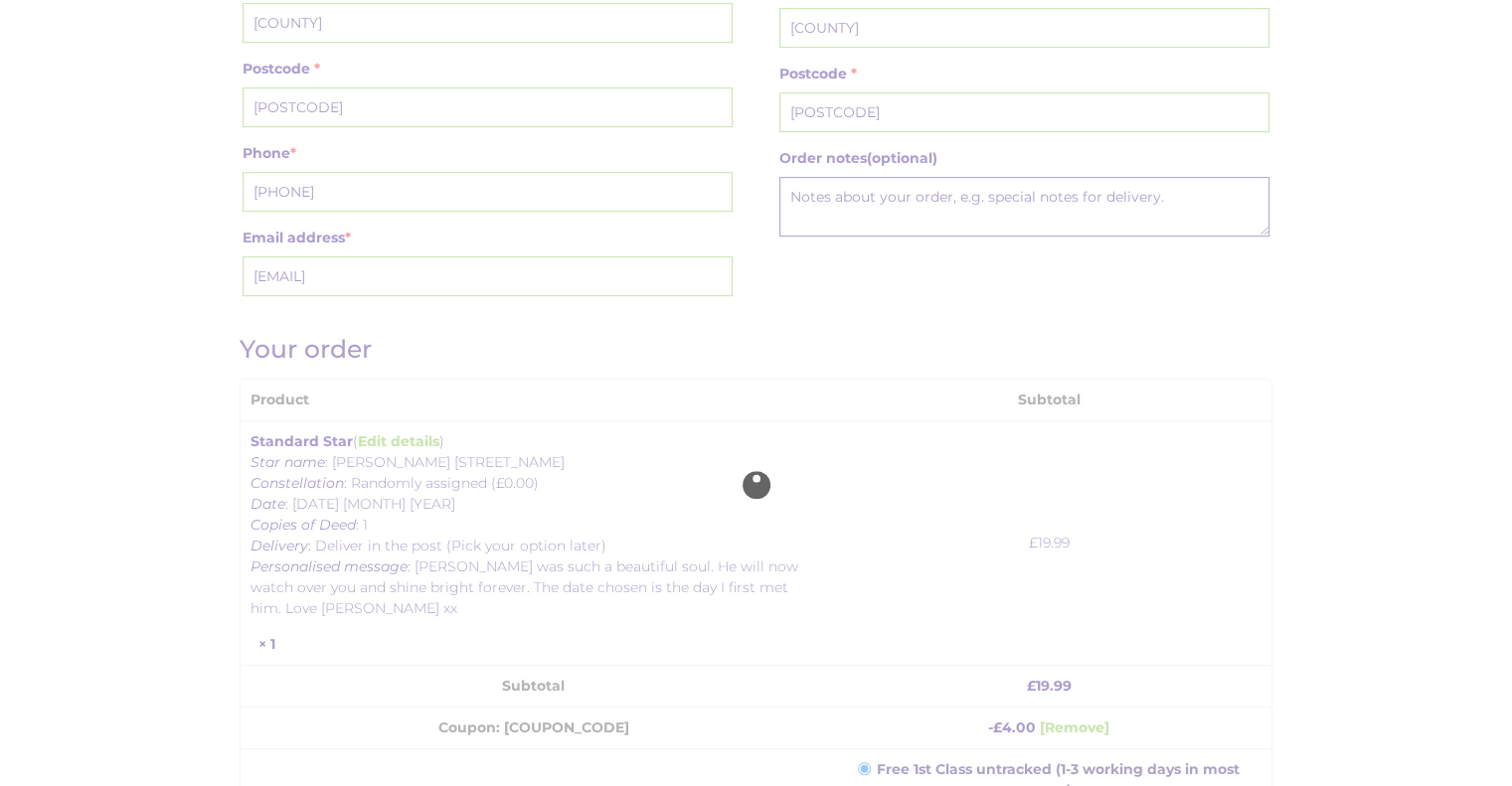 scroll, scrollTop: 994, scrollLeft: 0, axis: vertical 